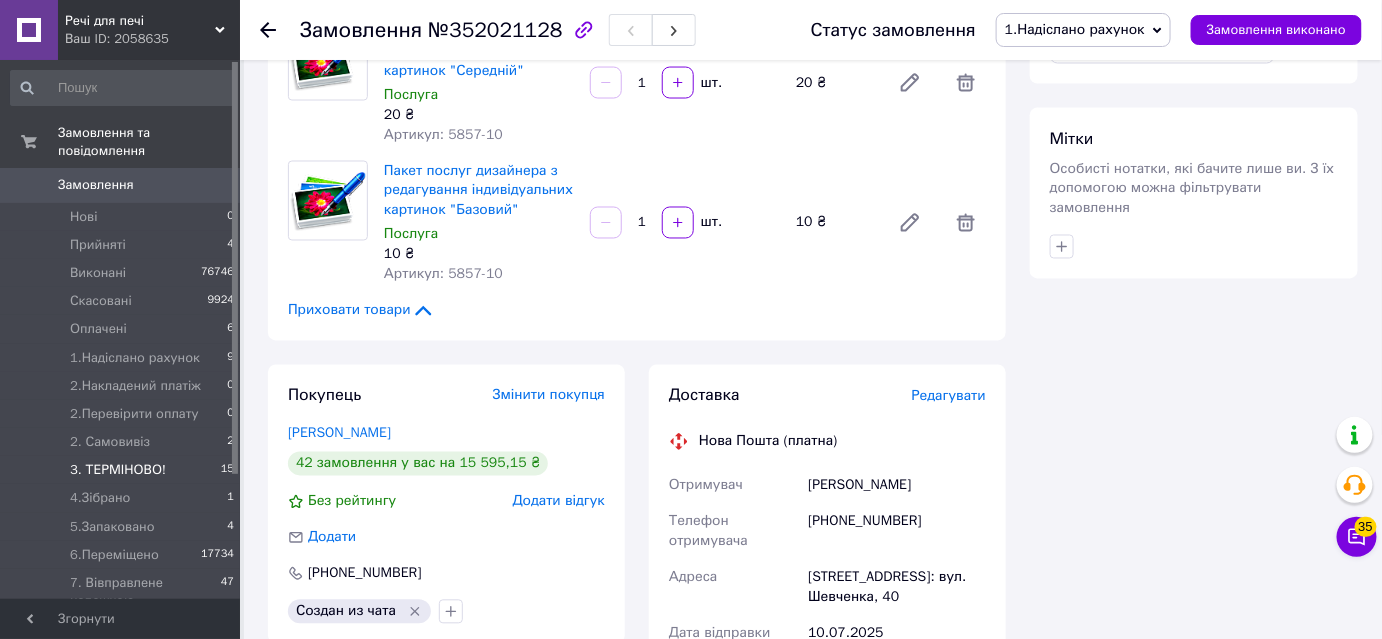 click on "3. ТЕРМІНОВО!" at bounding box center [118, 470] 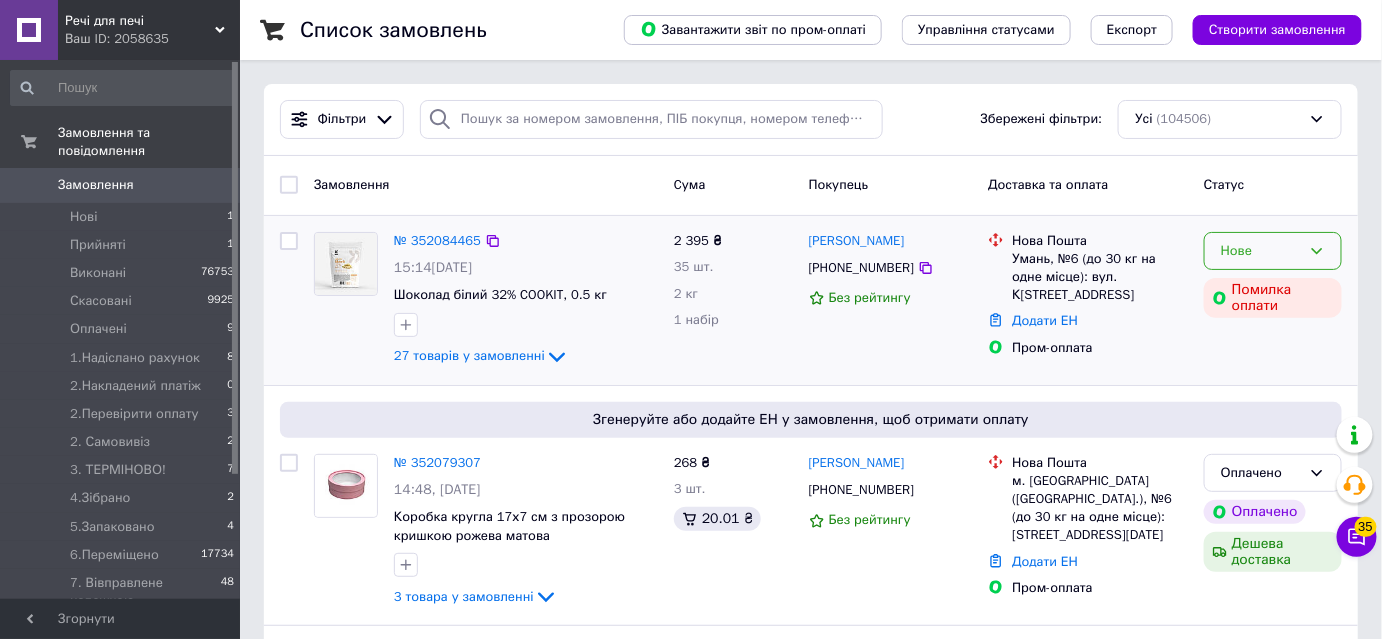 click on "Нове" at bounding box center (1273, 251) 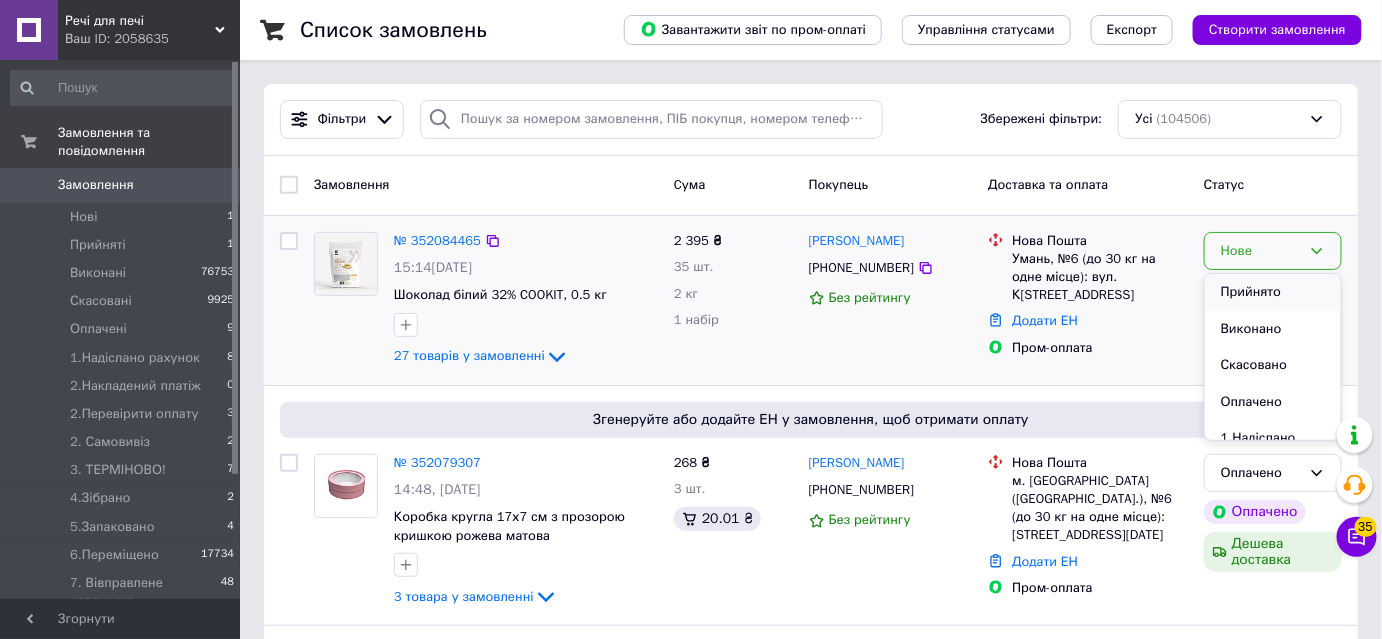 click on "Прийнято" at bounding box center (1273, 292) 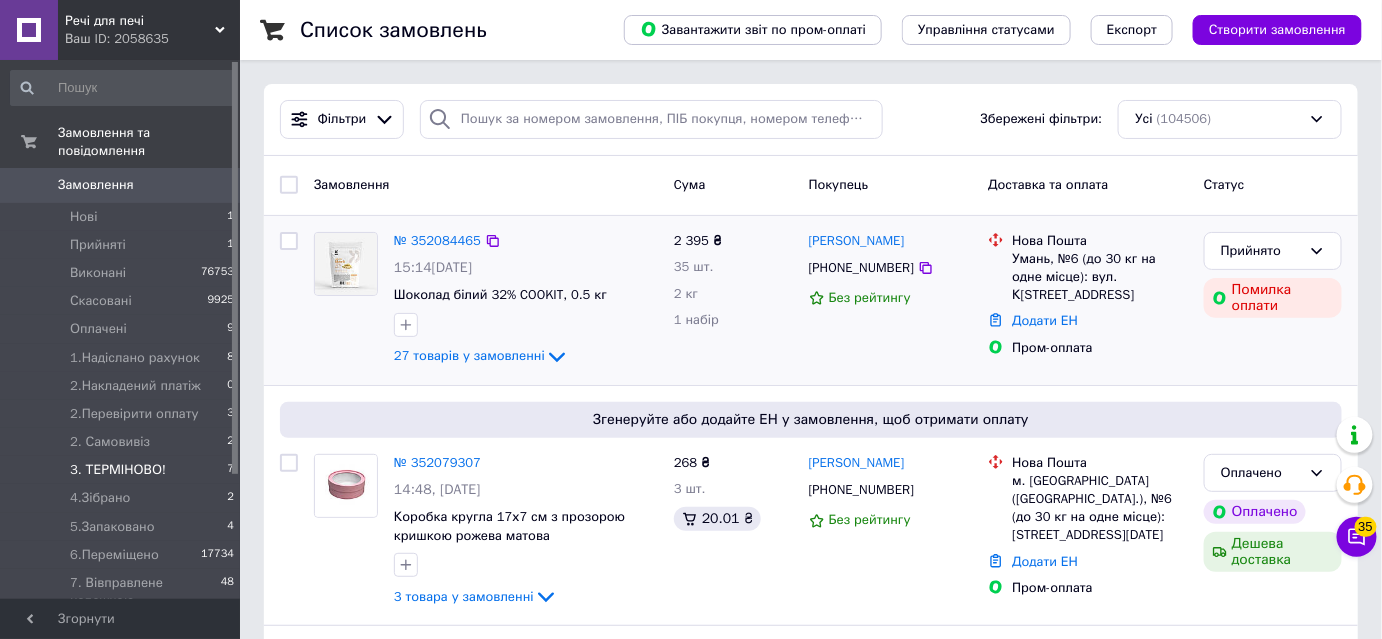 click on "3. ТЕРМІНОВО!" at bounding box center [118, 470] 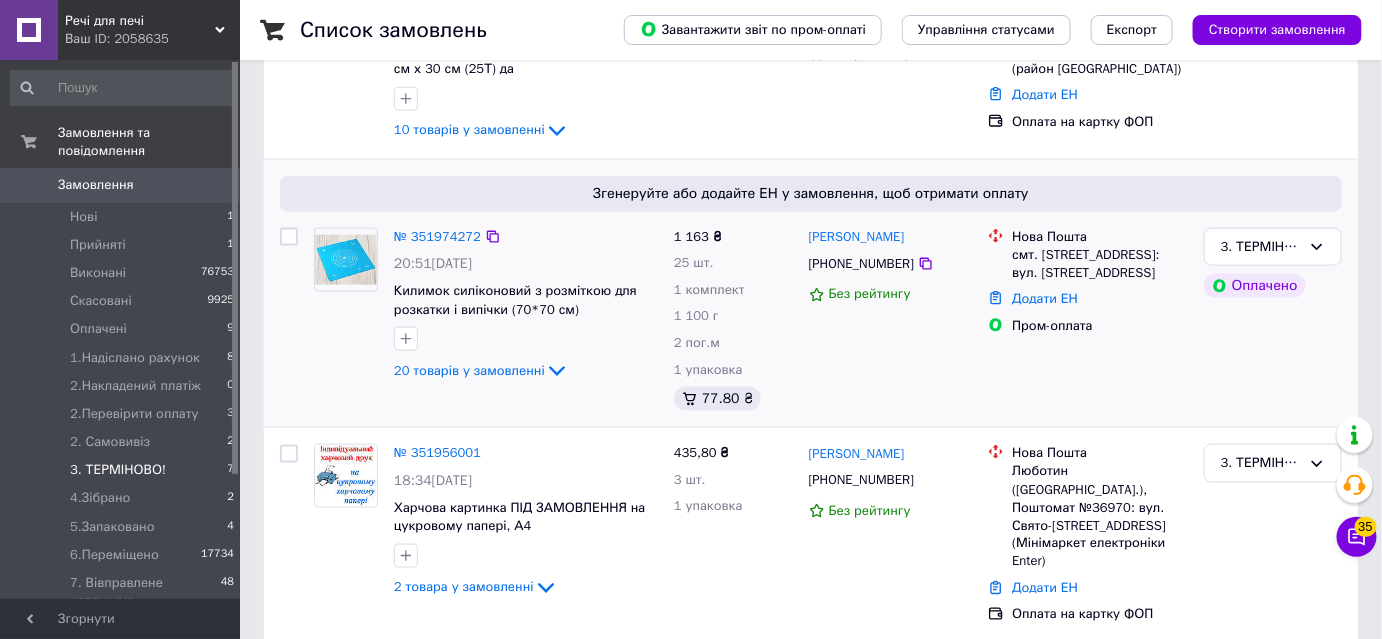 scroll, scrollTop: 1076, scrollLeft: 0, axis: vertical 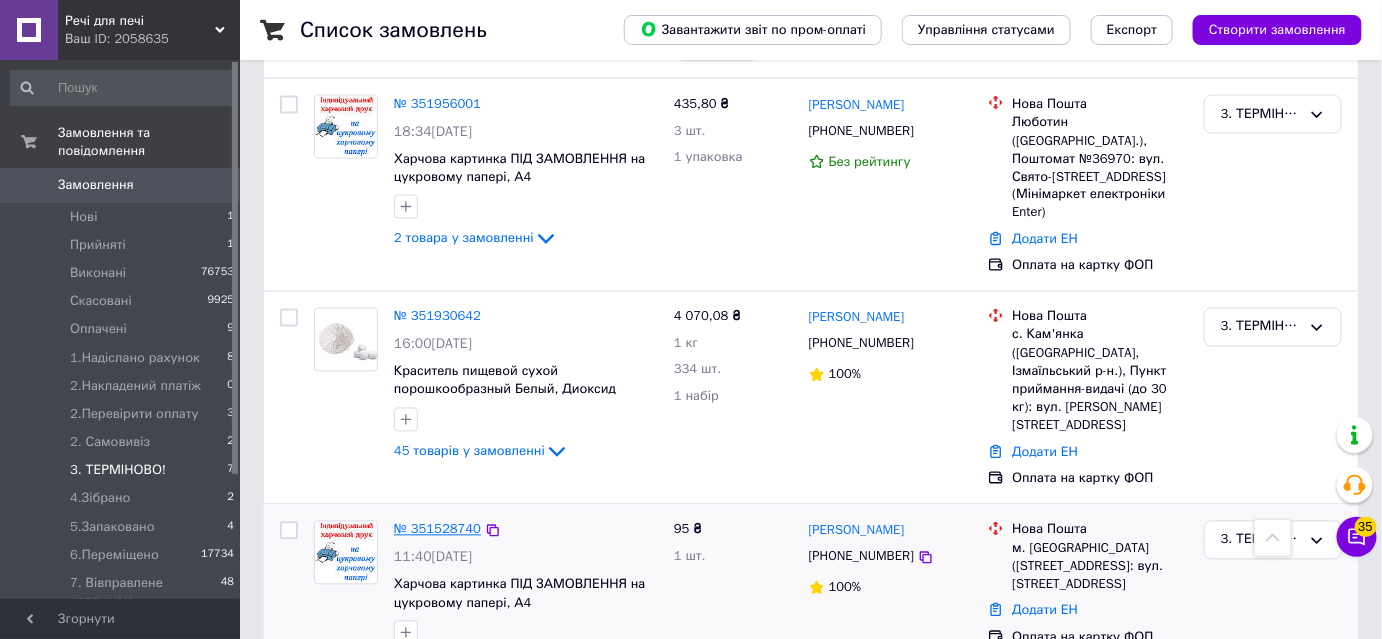 click on "№ 351528740" at bounding box center (437, 529) 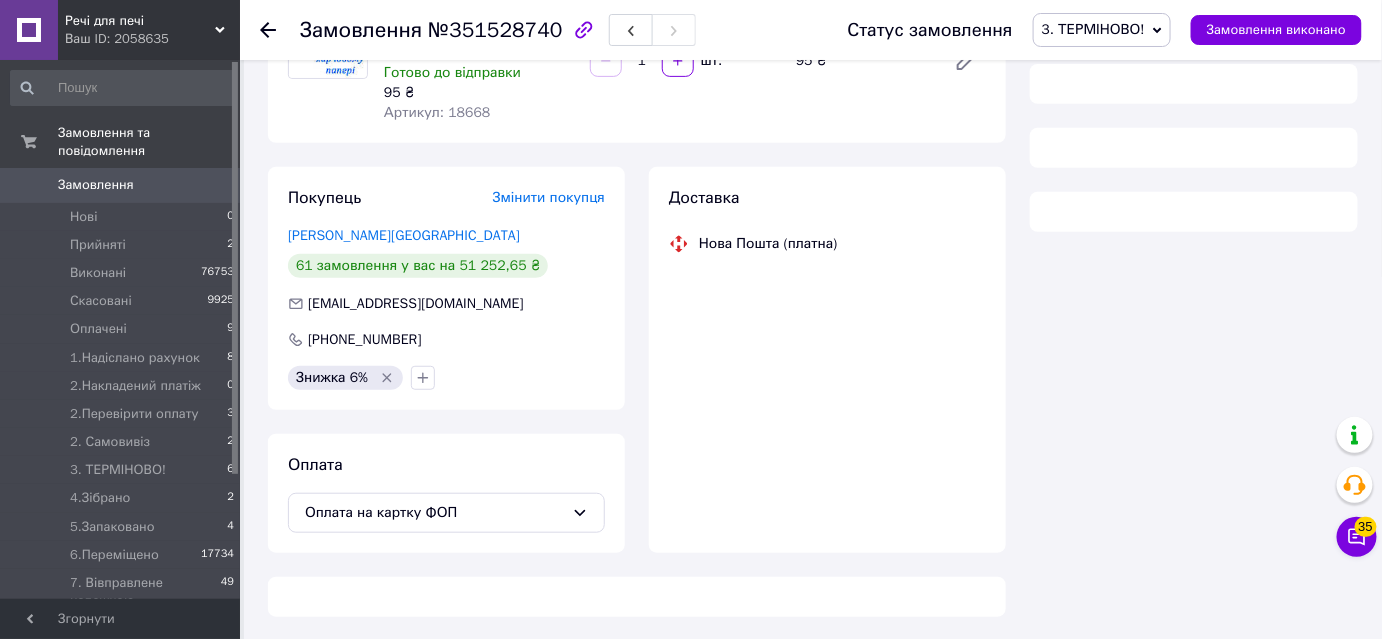 scroll, scrollTop: 422, scrollLeft: 0, axis: vertical 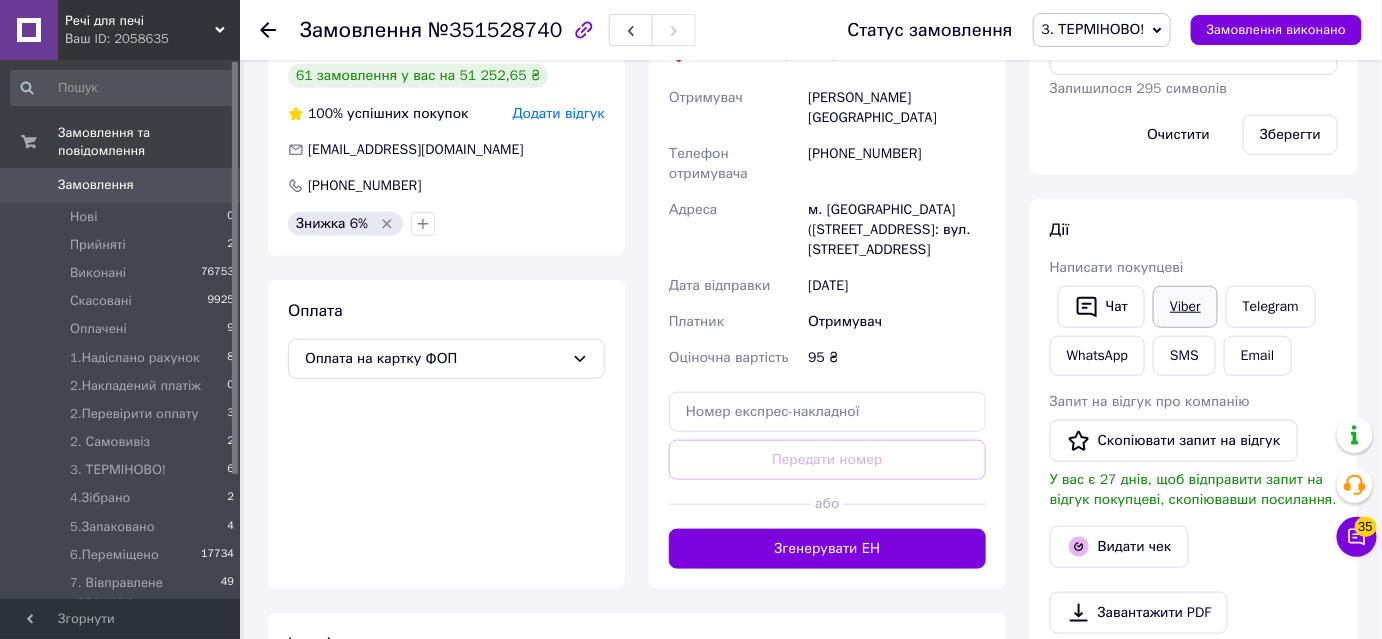 click on "Viber" at bounding box center (1185, 307) 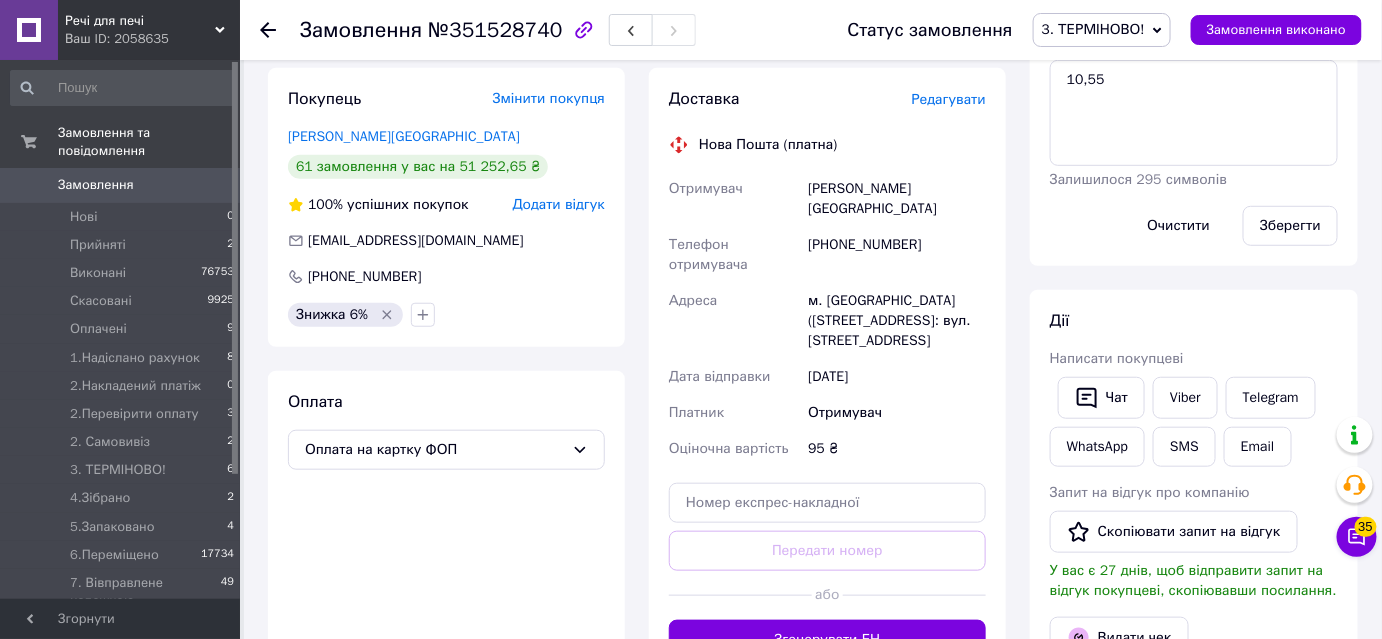 scroll, scrollTop: 240, scrollLeft: 0, axis: vertical 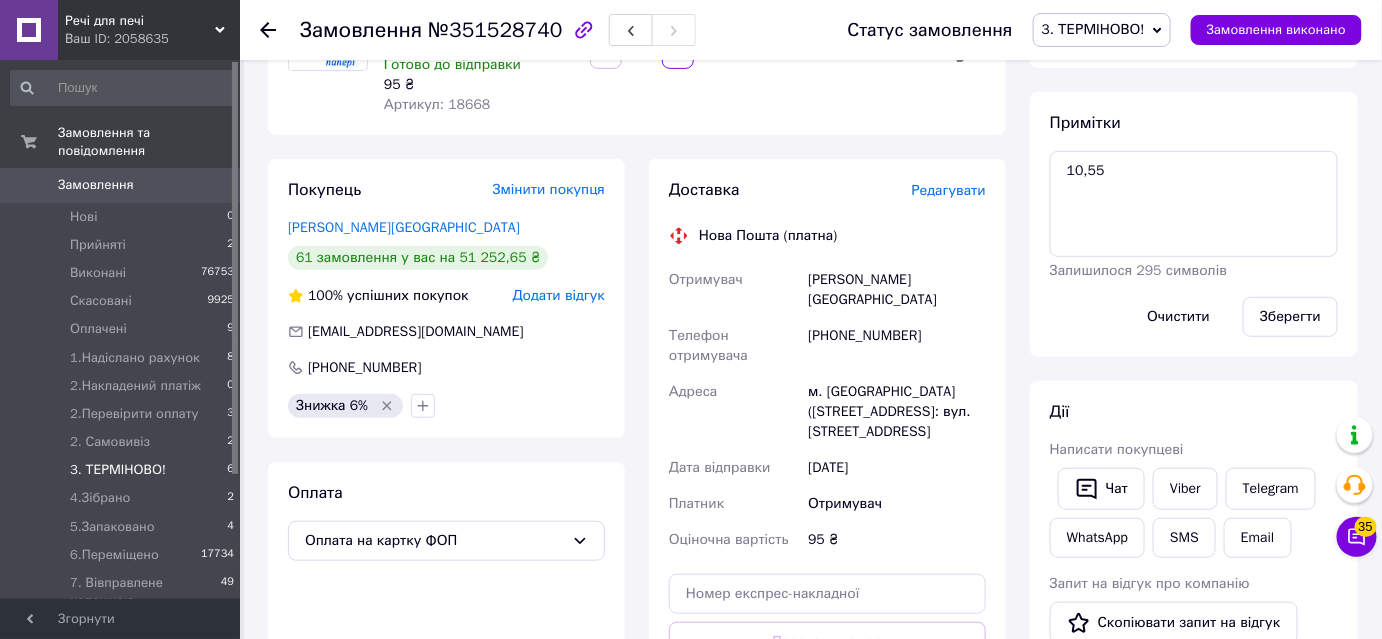 click on "3. ТЕРМІНОВО! 6" at bounding box center [123, 470] 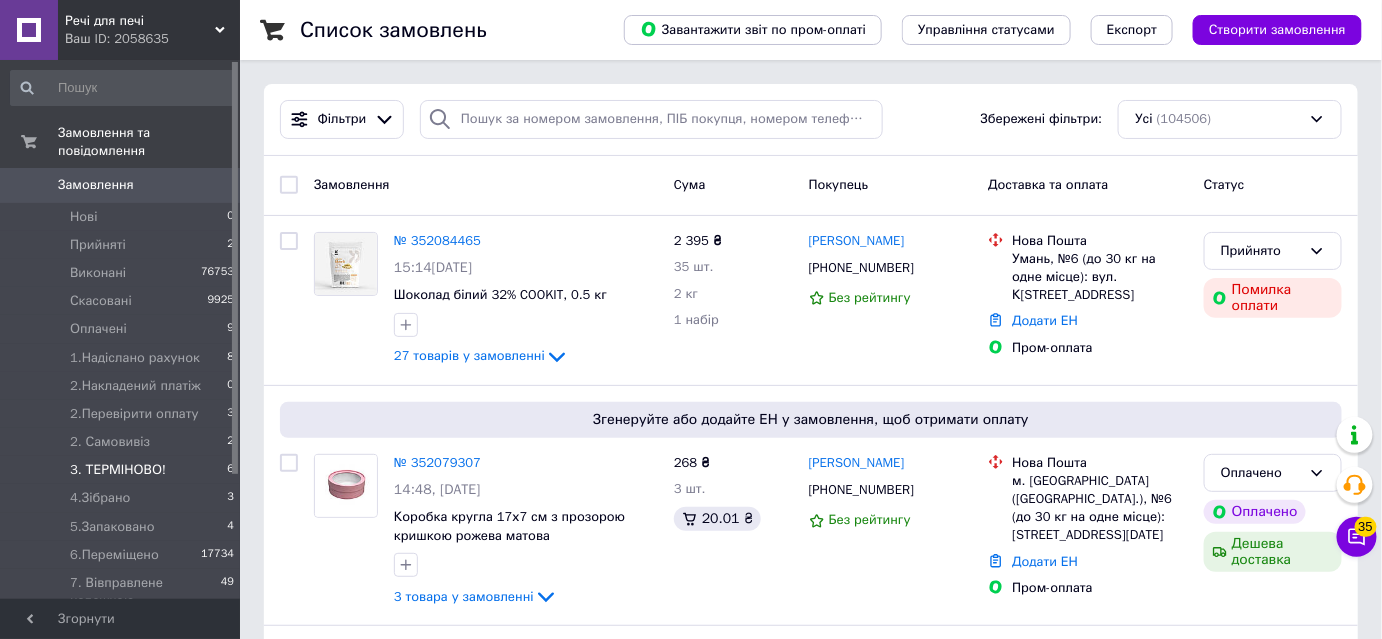click on "3. ТЕРМІНОВО!" at bounding box center (118, 470) 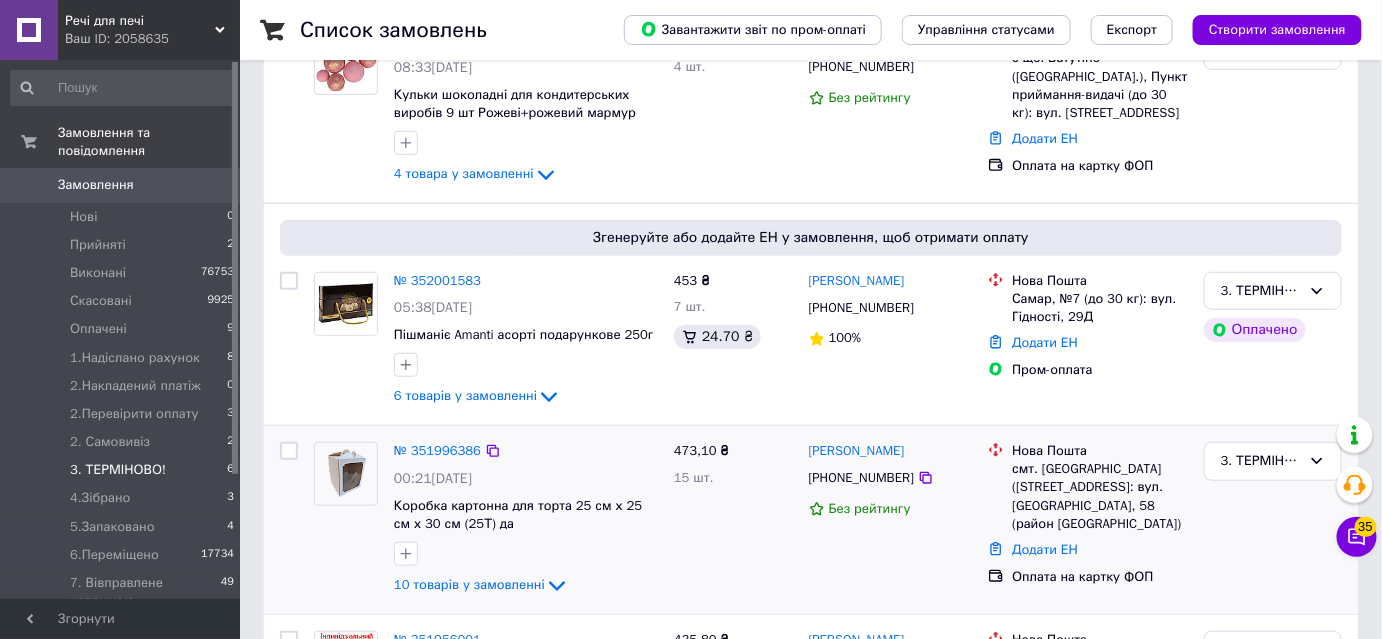 scroll, scrollTop: 454, scrollLeft: 0, axis: vertical 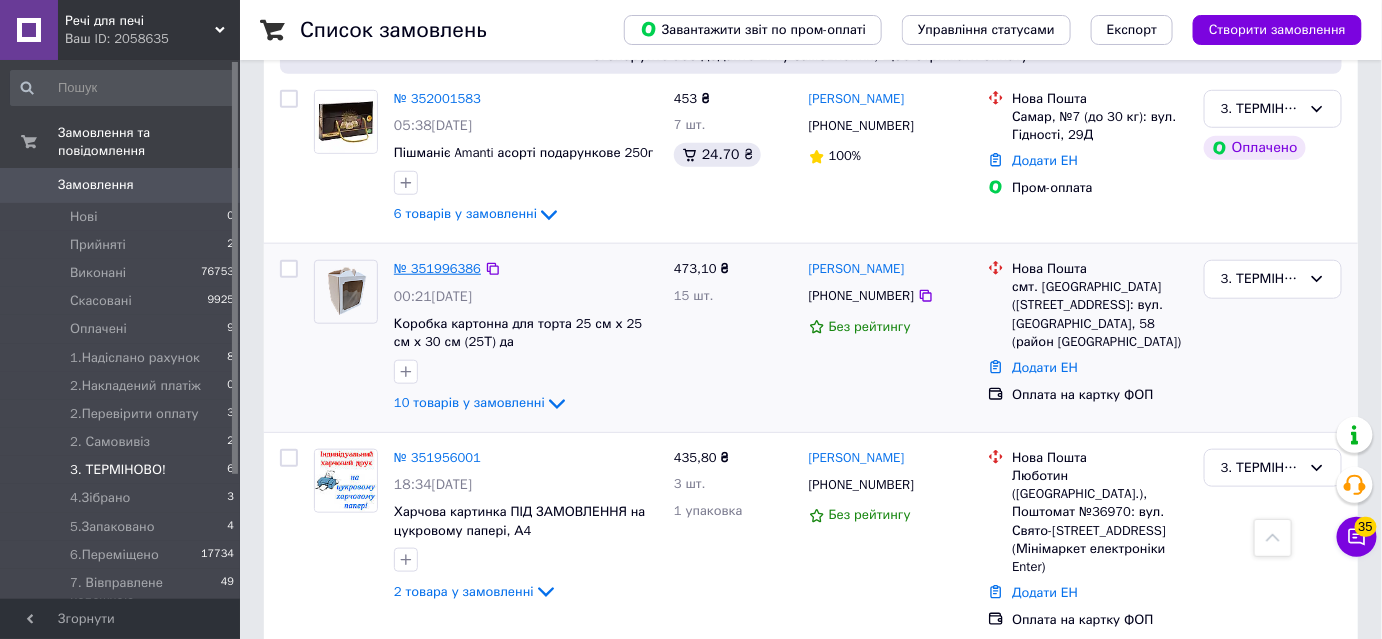 click on "№ 351996386" at bounding box center [437, 268] 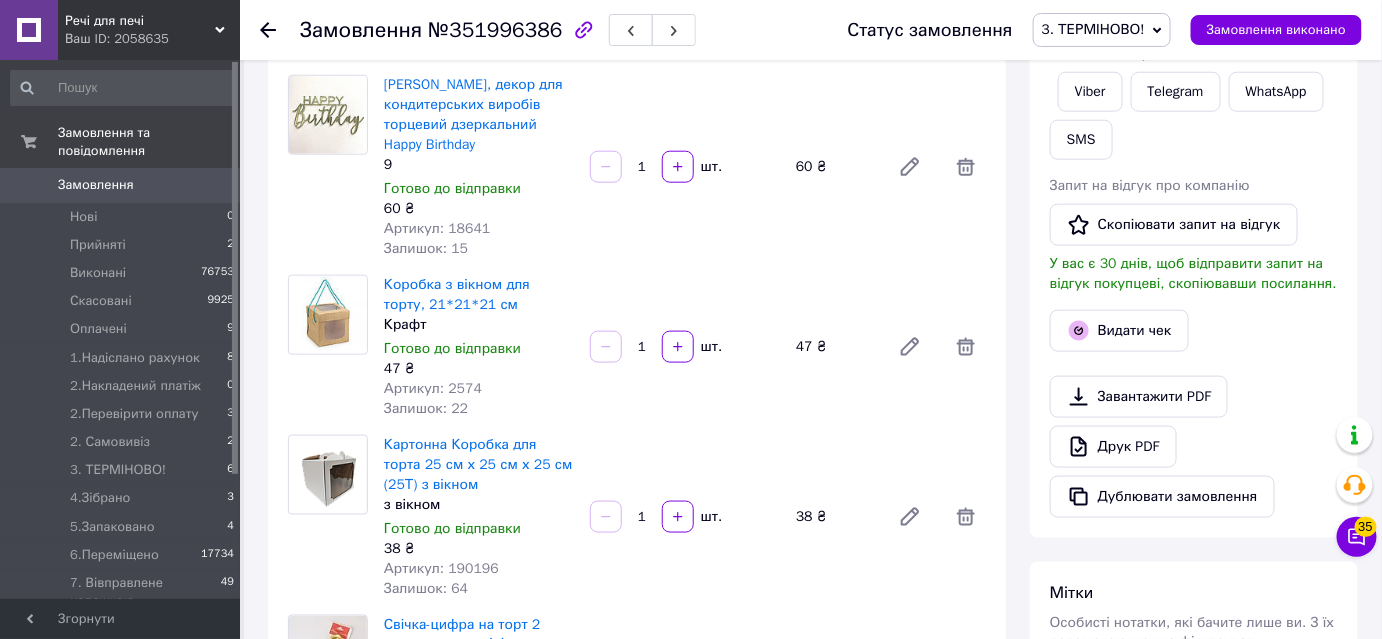 scroll, scrollTop: 363, scrollLeft: 0, axis: vertical 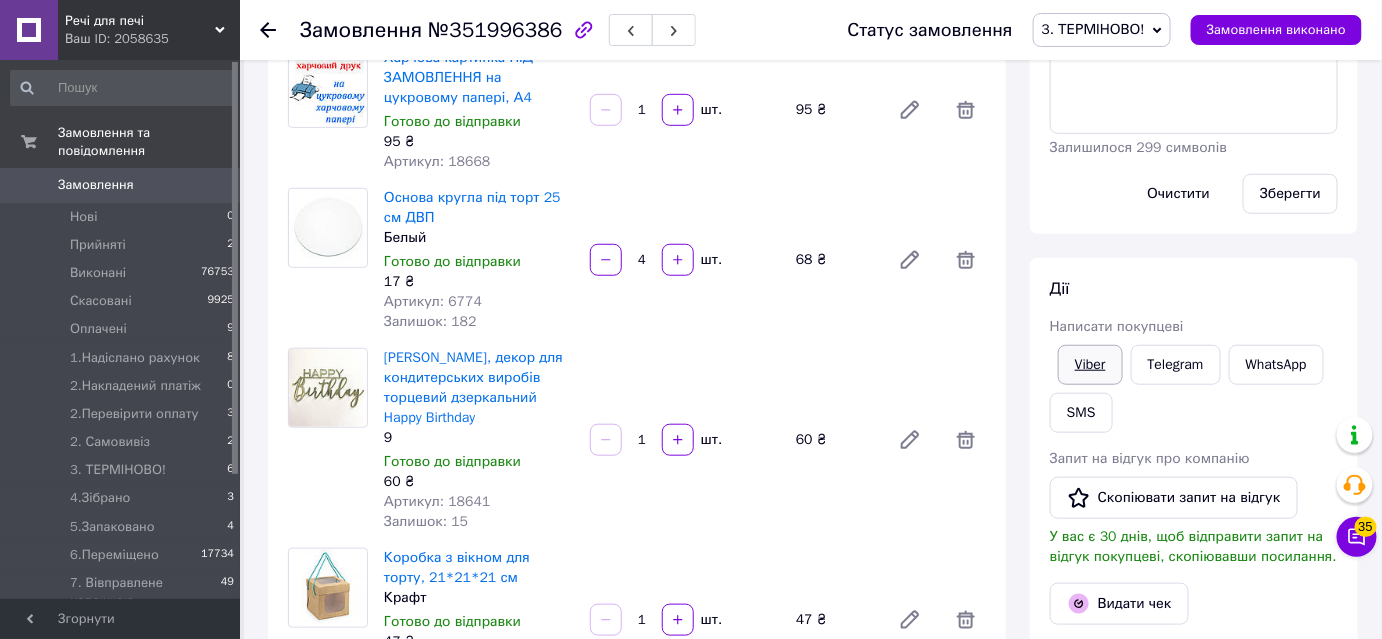 click on "Viber" at bounding box center (1090, 365) 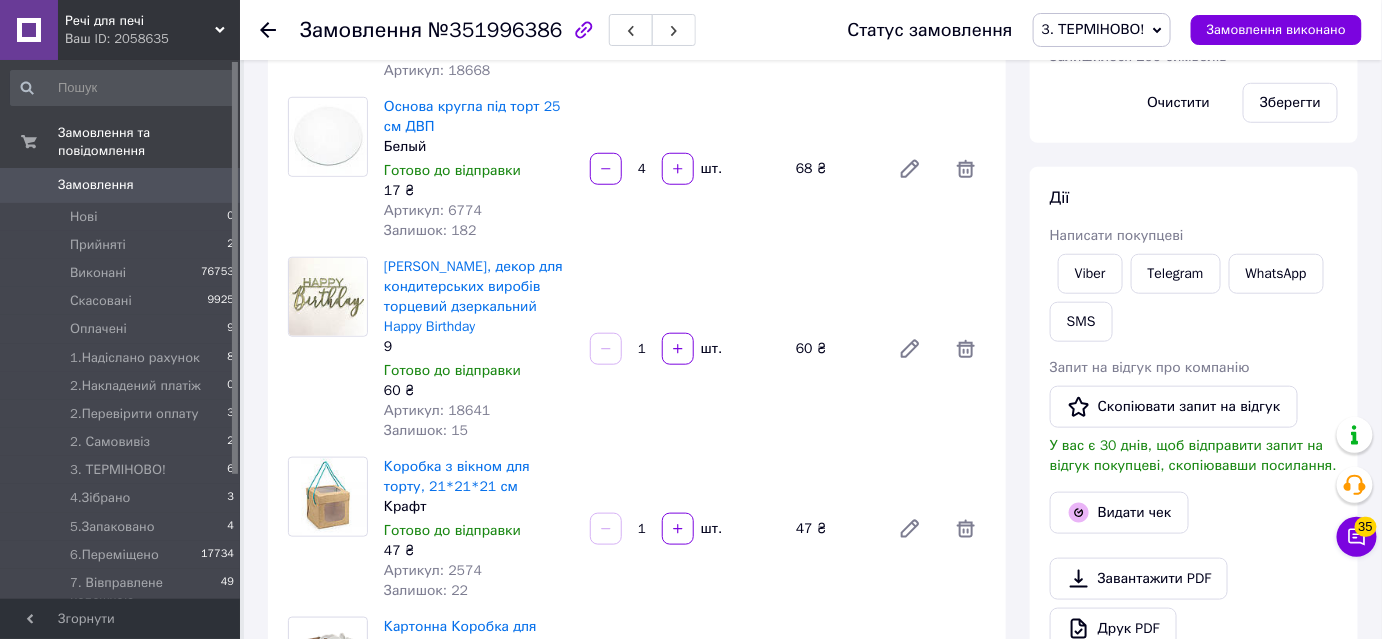 scroll, scrollTop: 636, scrollLeft: 0, axis: vertical 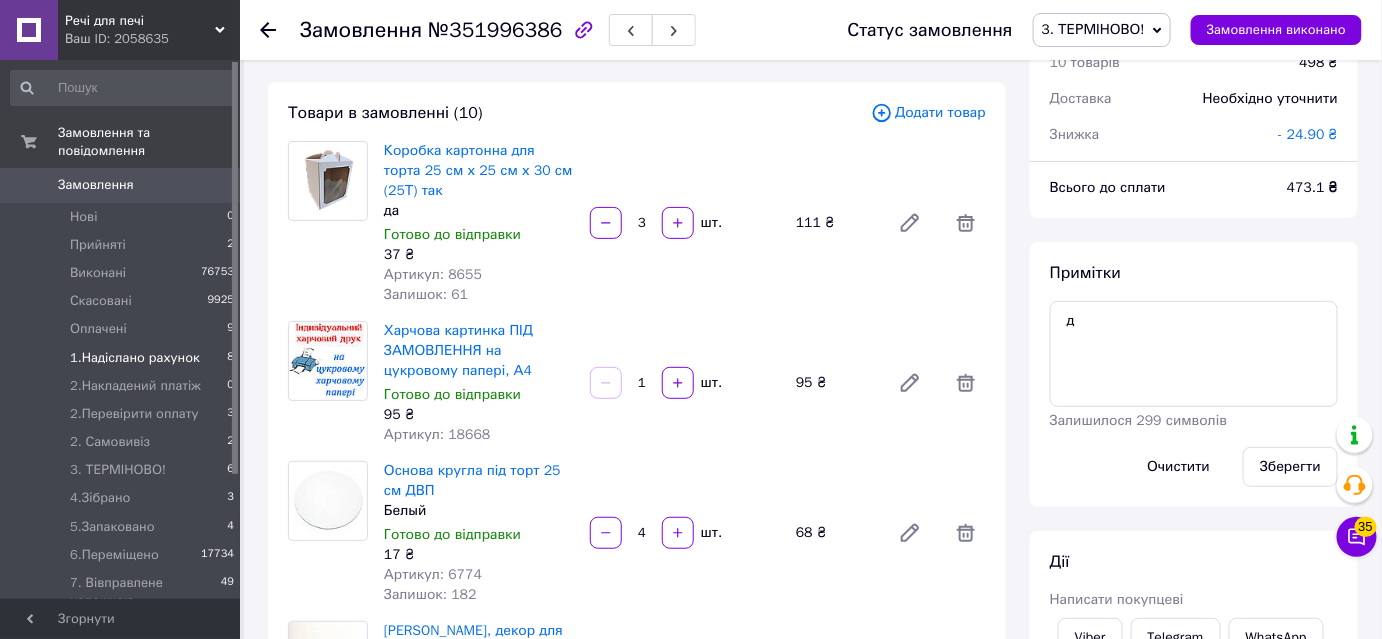 drag, startPoint x: 155, startPoint y: 450, endPoint x: 150, endPoint y: 347, distance: 103.121284 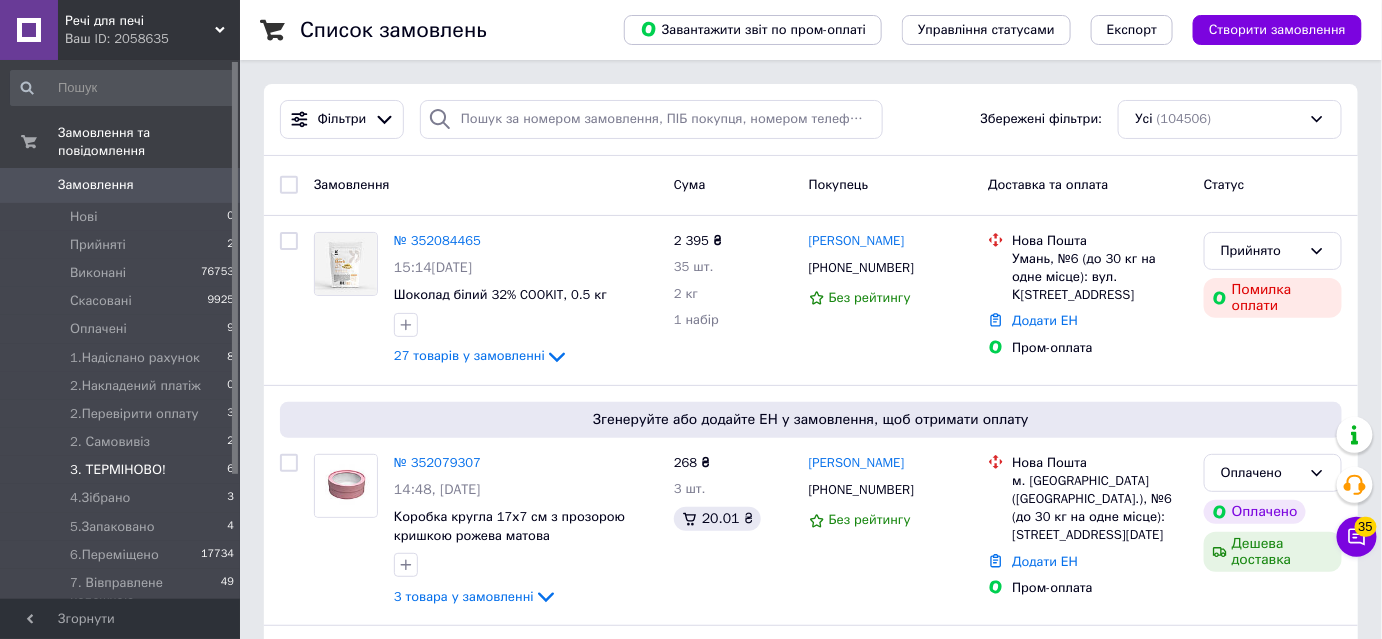 click on "3. ТЕРМІНОВО!" at bounding box center [118, 470] 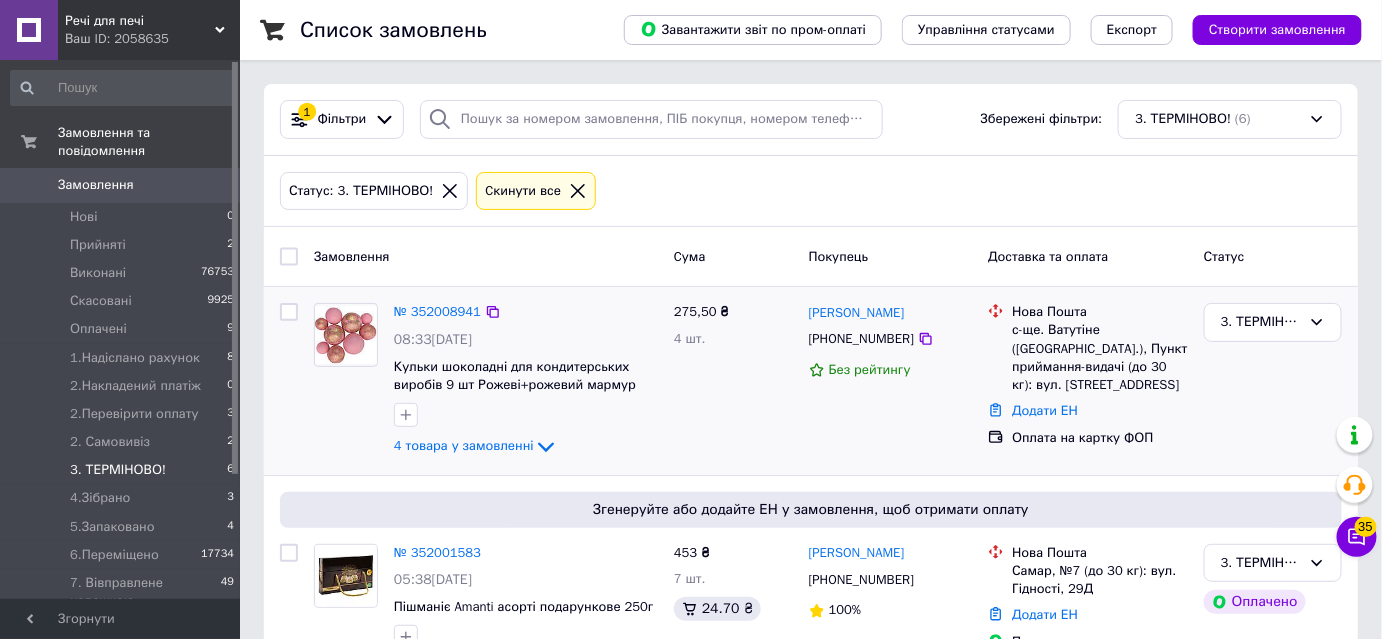 scroll, scrollTop: 90, scrollLeft: 0, axis: vertical 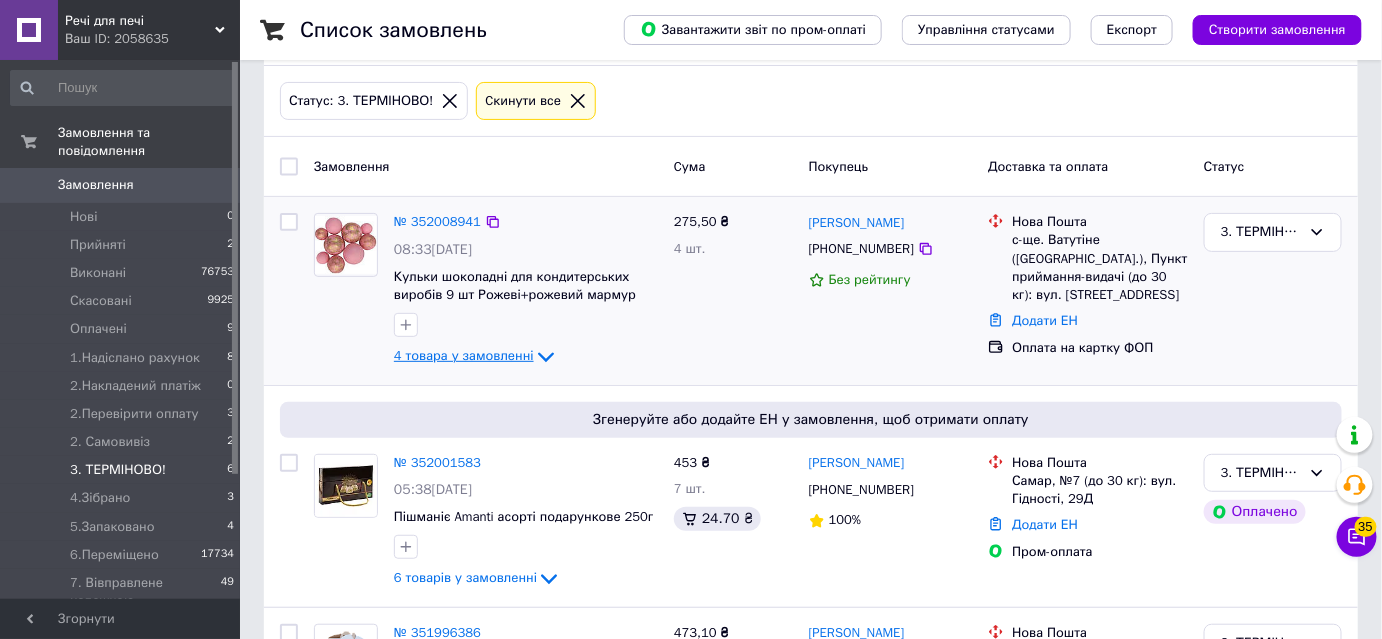 click on "4 товара у замовленні" at bounding box center (464, 356) 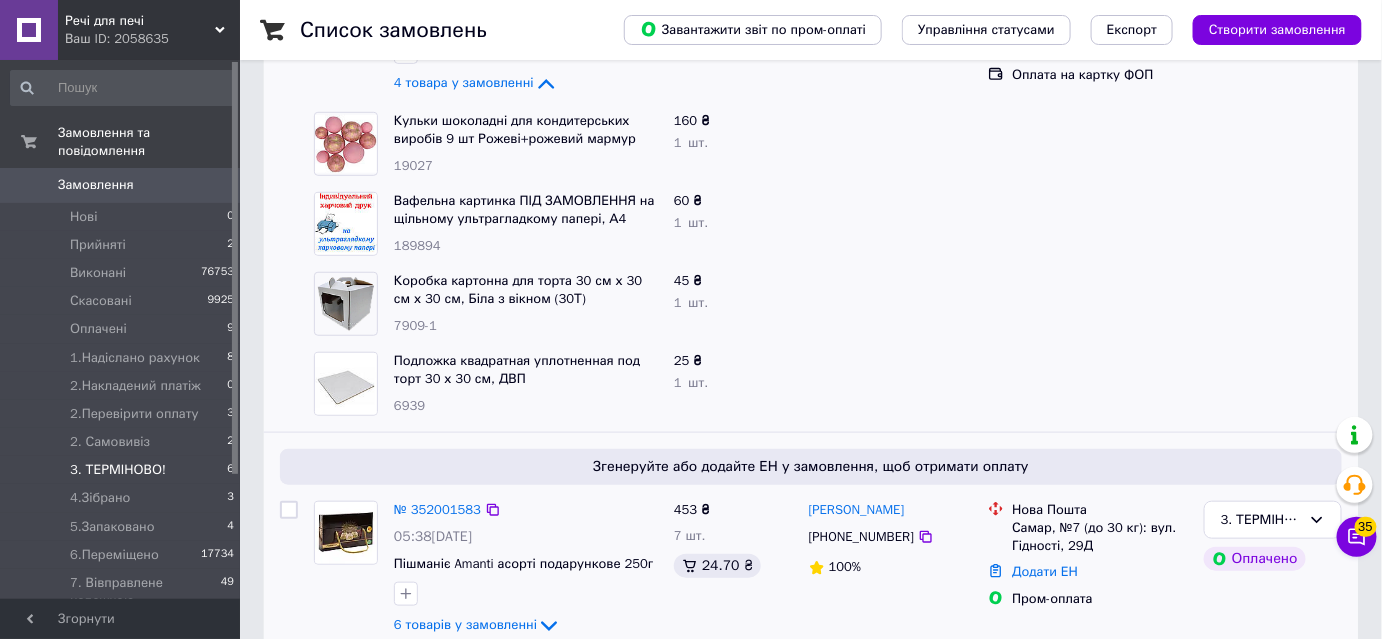 scroll, scrollTop: 454, scrollLeft: 0, axis: vertical 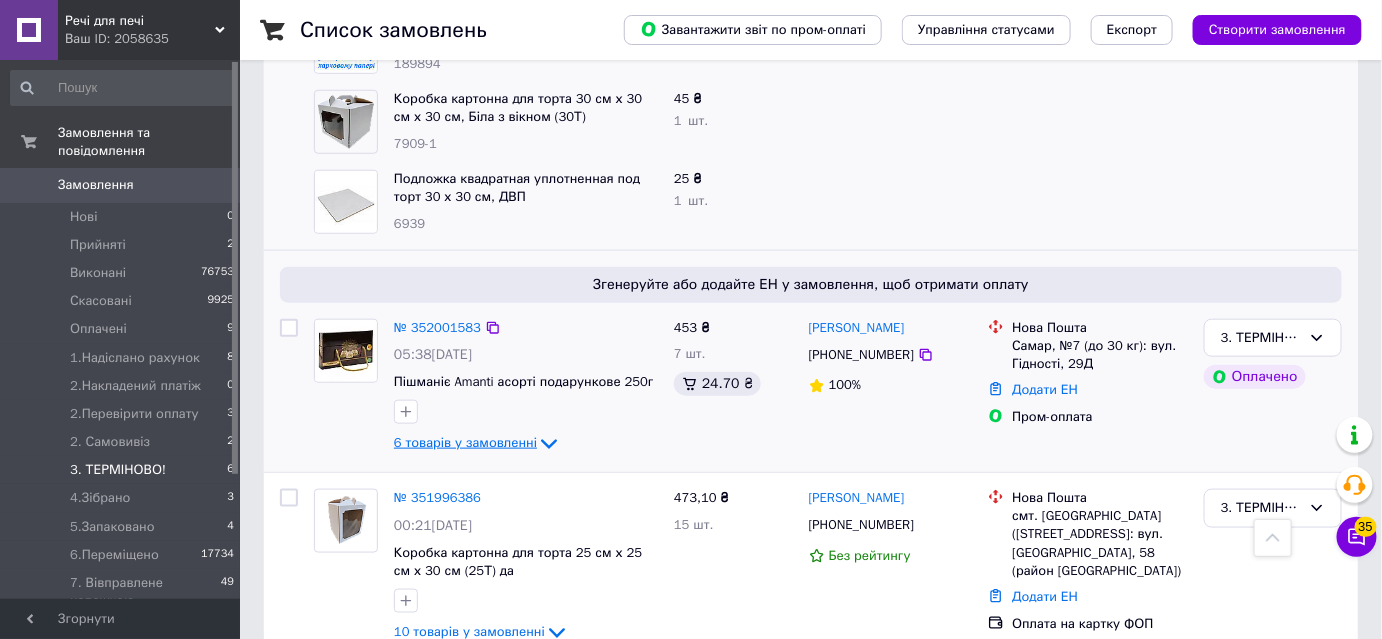 click on "6 товарів у замовленні" at bounding box center (465, 443) 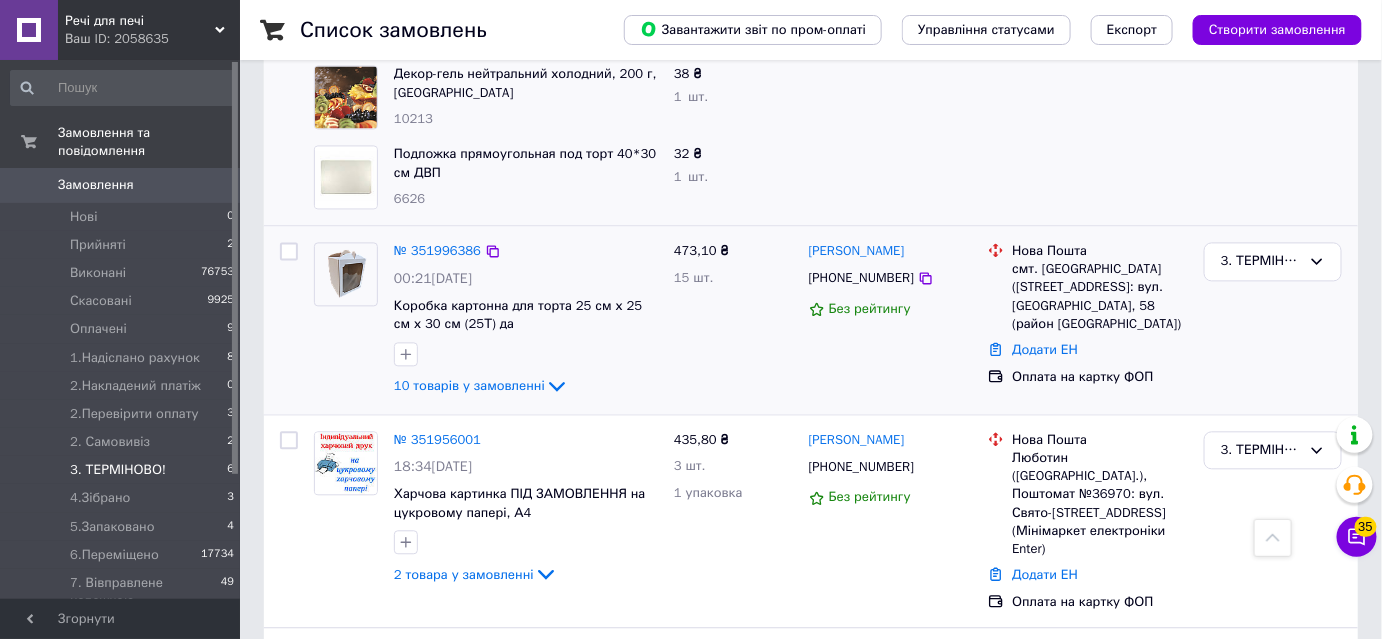 scroll, scrollTop: 1363, scrollLeft: 0, axis: vertical 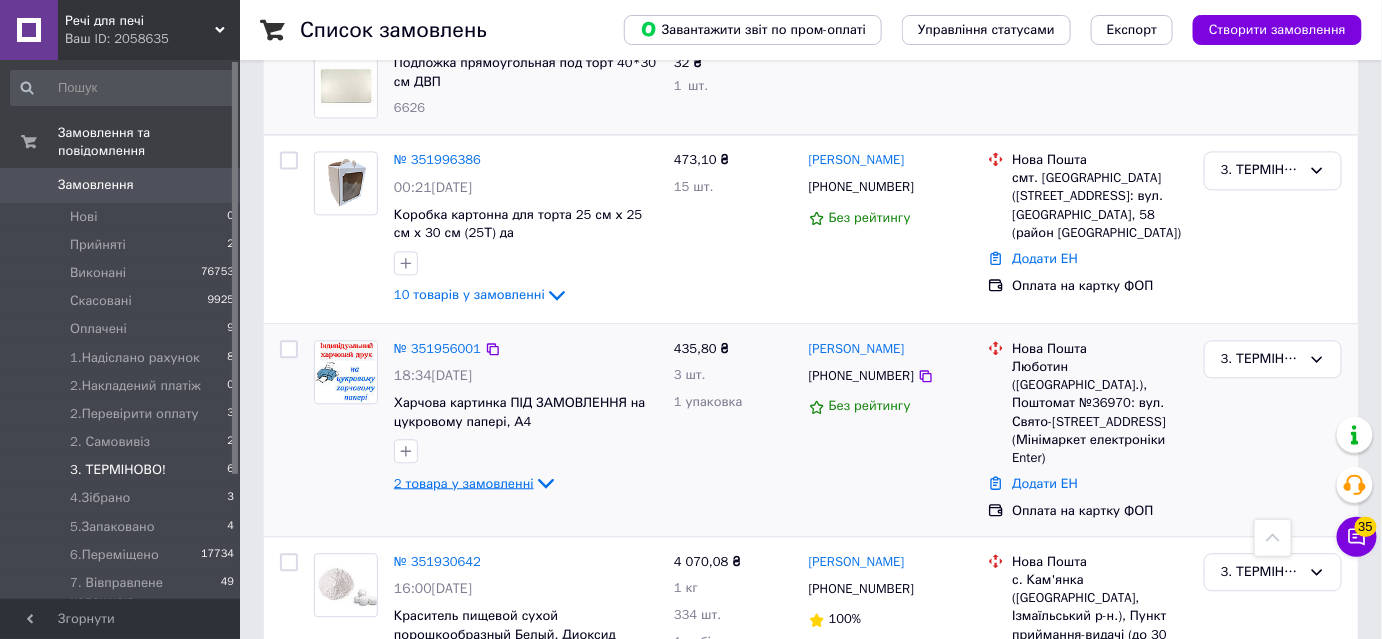 click on "2 товара у замовленні" at bounding box center (464, 482) 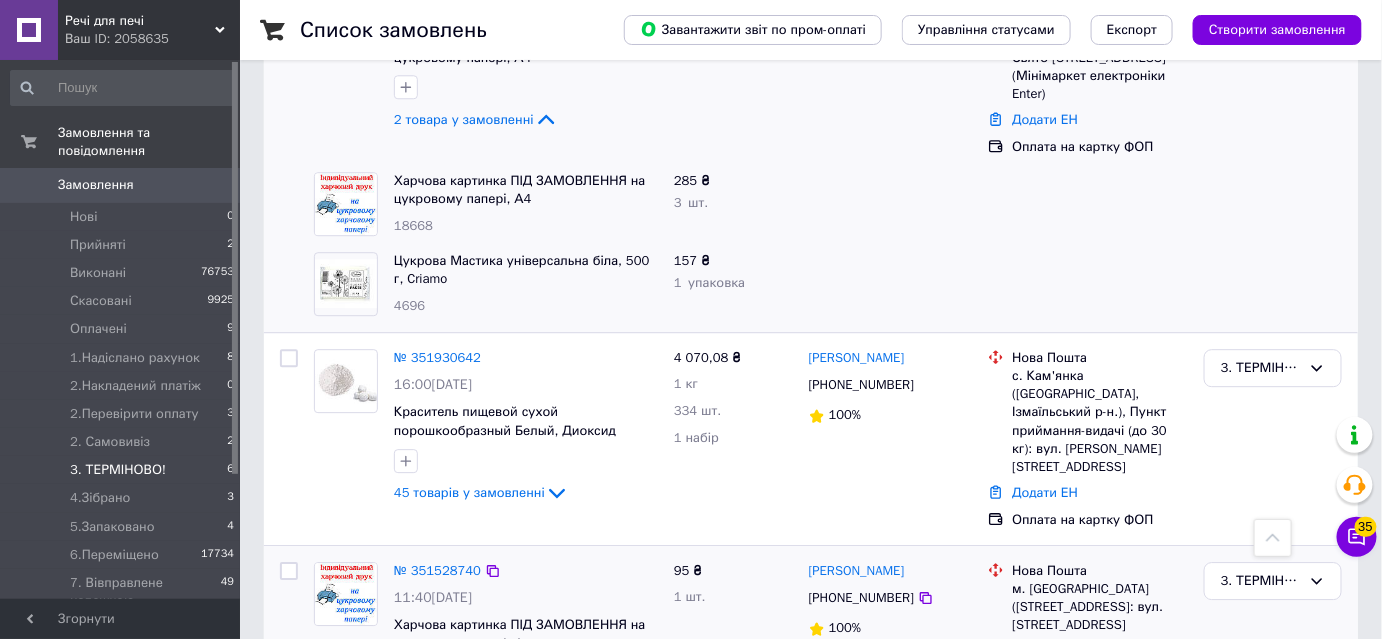 scroll, scrollTop: 1768, scrollLeft: 0, axis: vertical 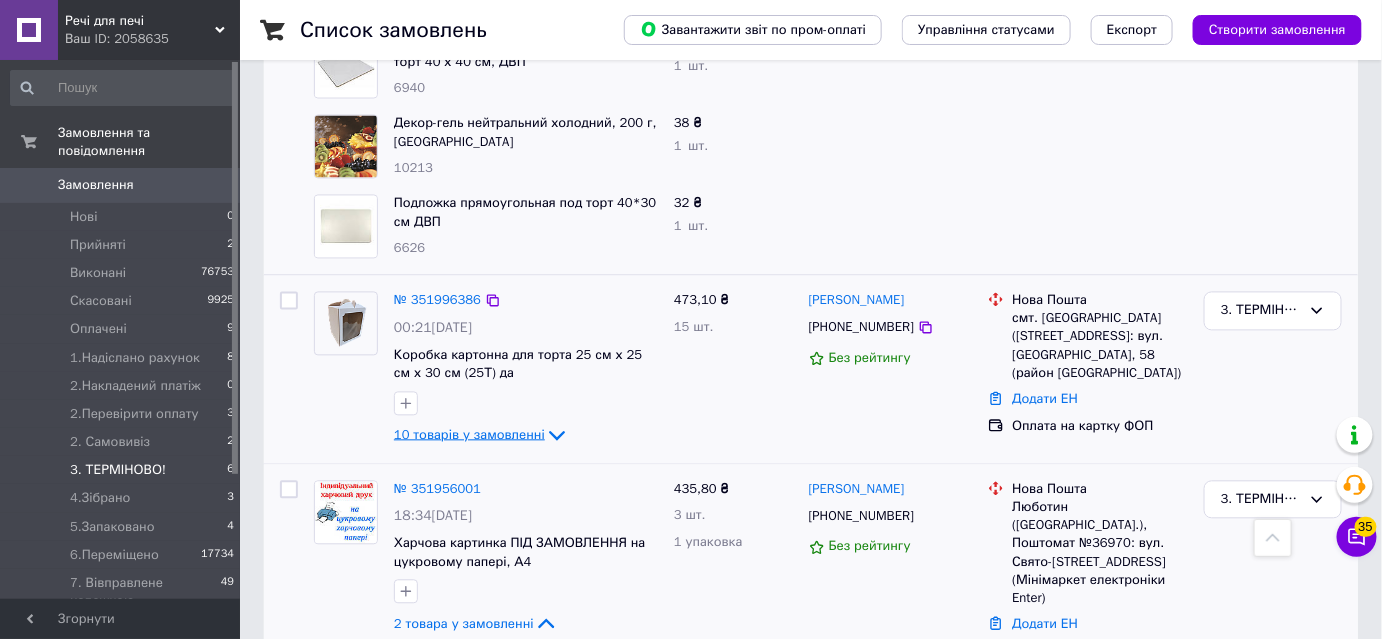 click on "10 товарів у замовленні" at bounding box center [469, 434] 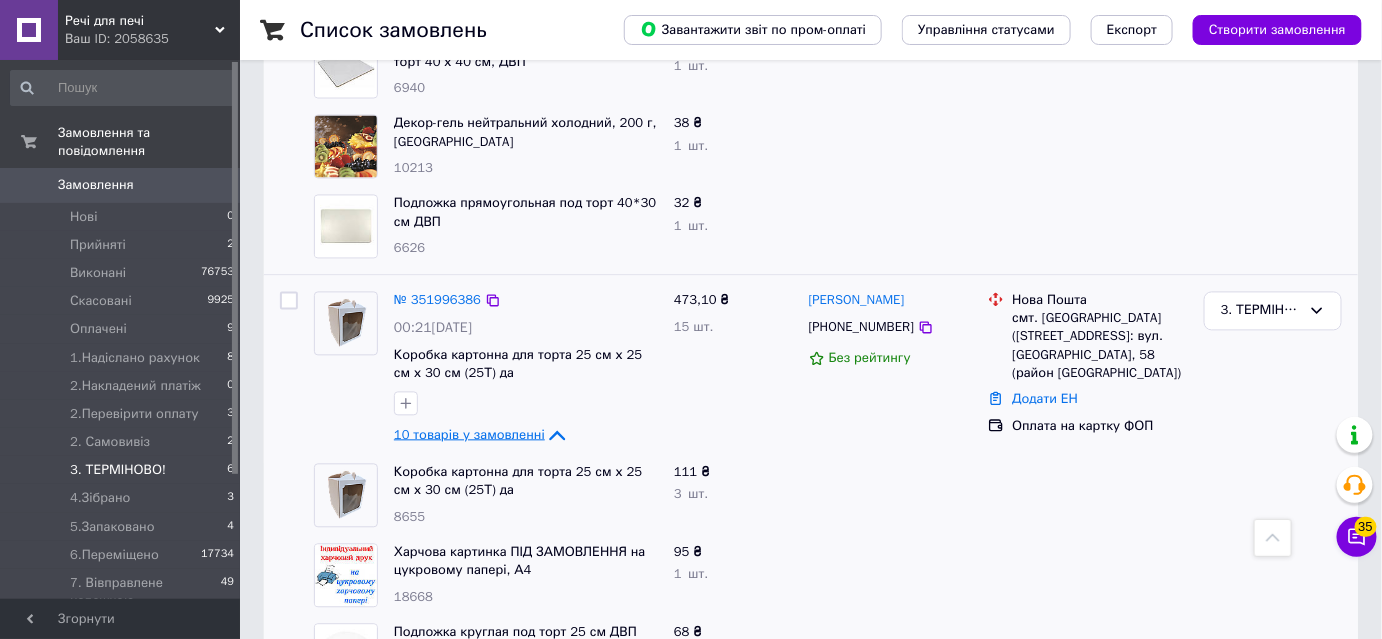 scroll, scrollTop: 1313, scrollLeft: 0, axis: vertical 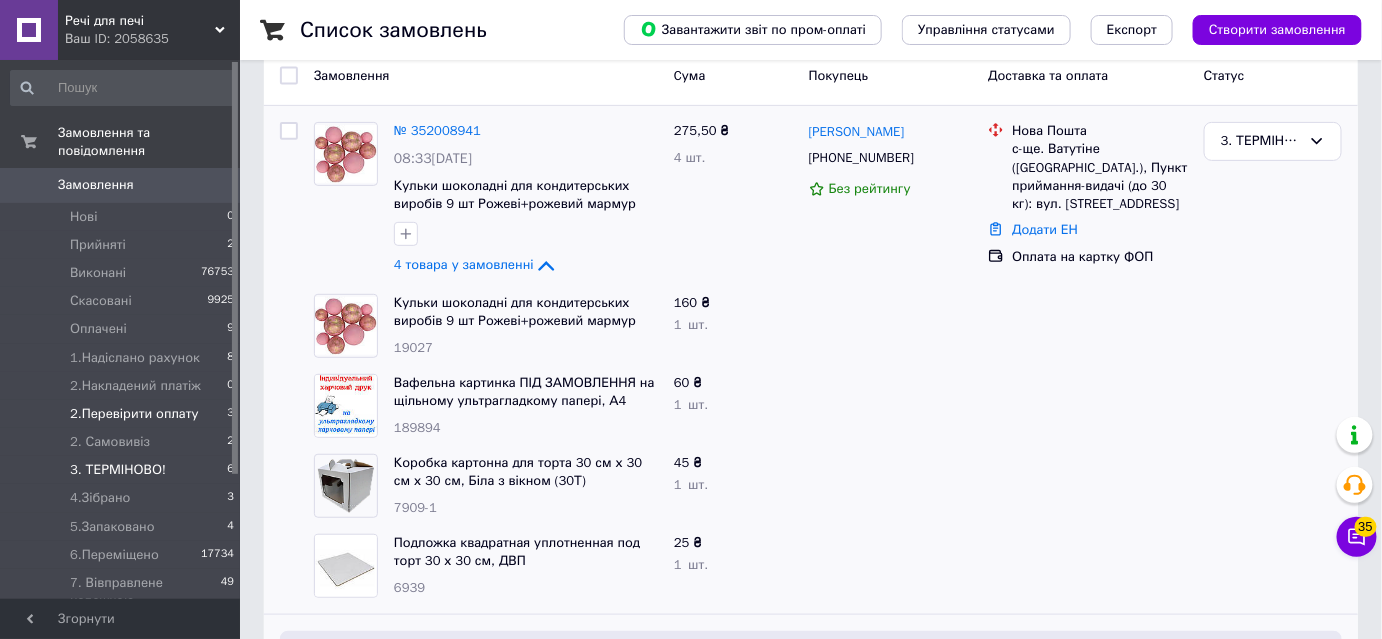 click on "2.Перевірити оплату" at bounding box center (134, 414) 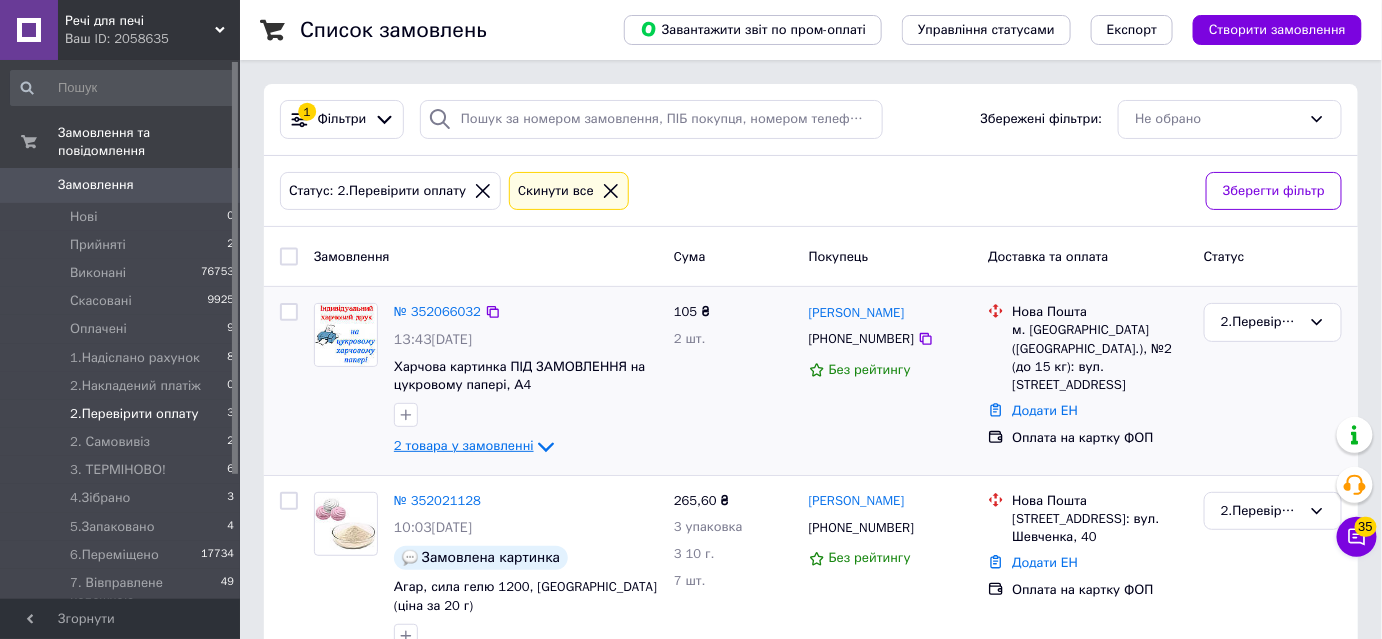 scroll, scrollTop: 90, scrollLeft: 0, axis: vertical 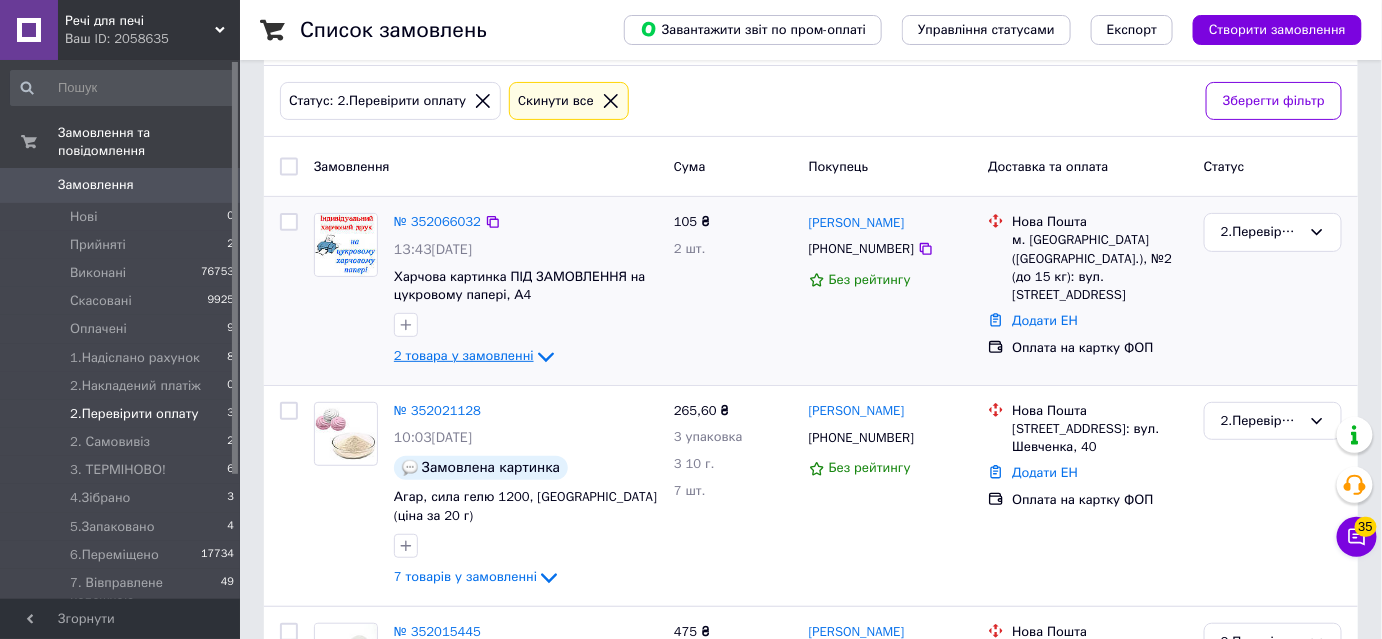 click on "2 товара у замовленні" at bounding box center [464, 356] 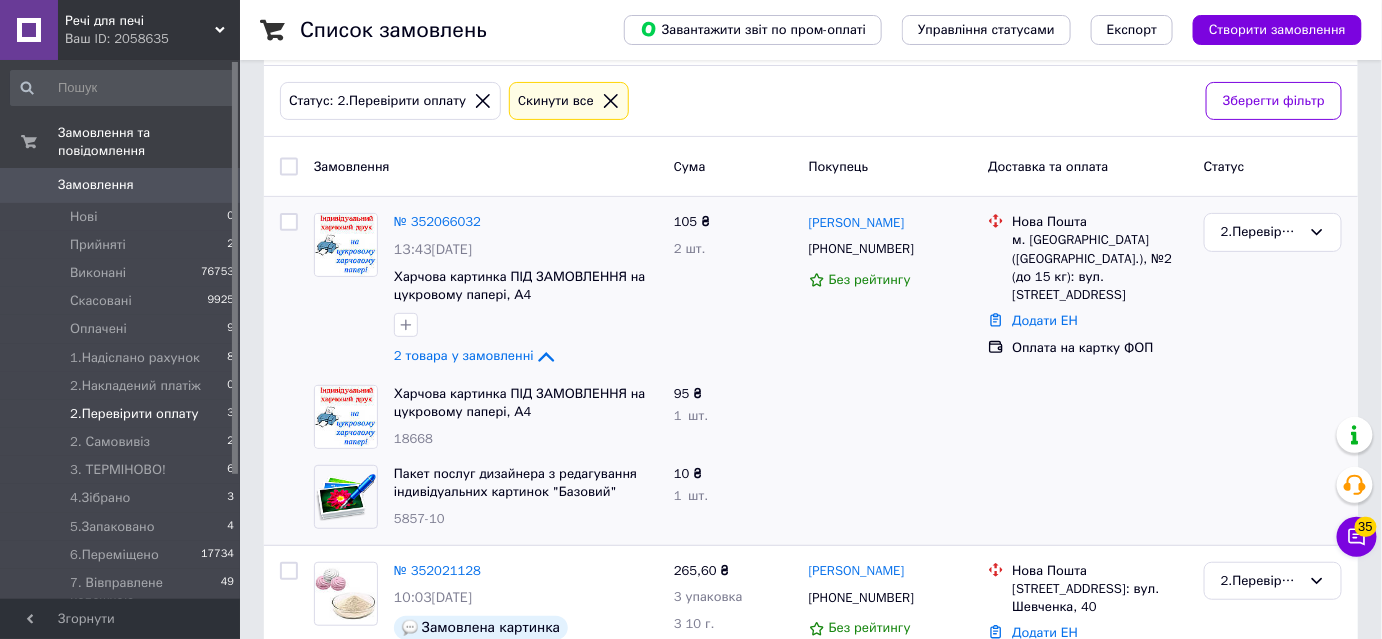 scroll, scrollTop: 0, scrollLeft: 0, axis: both 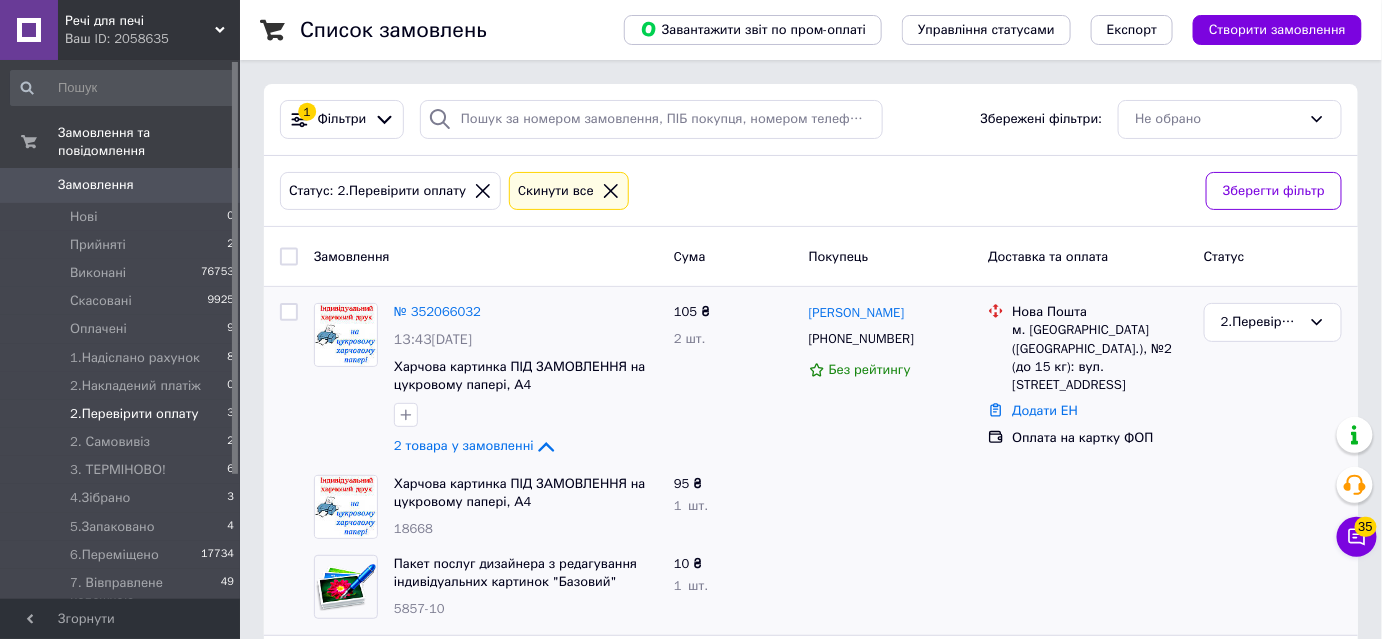 click 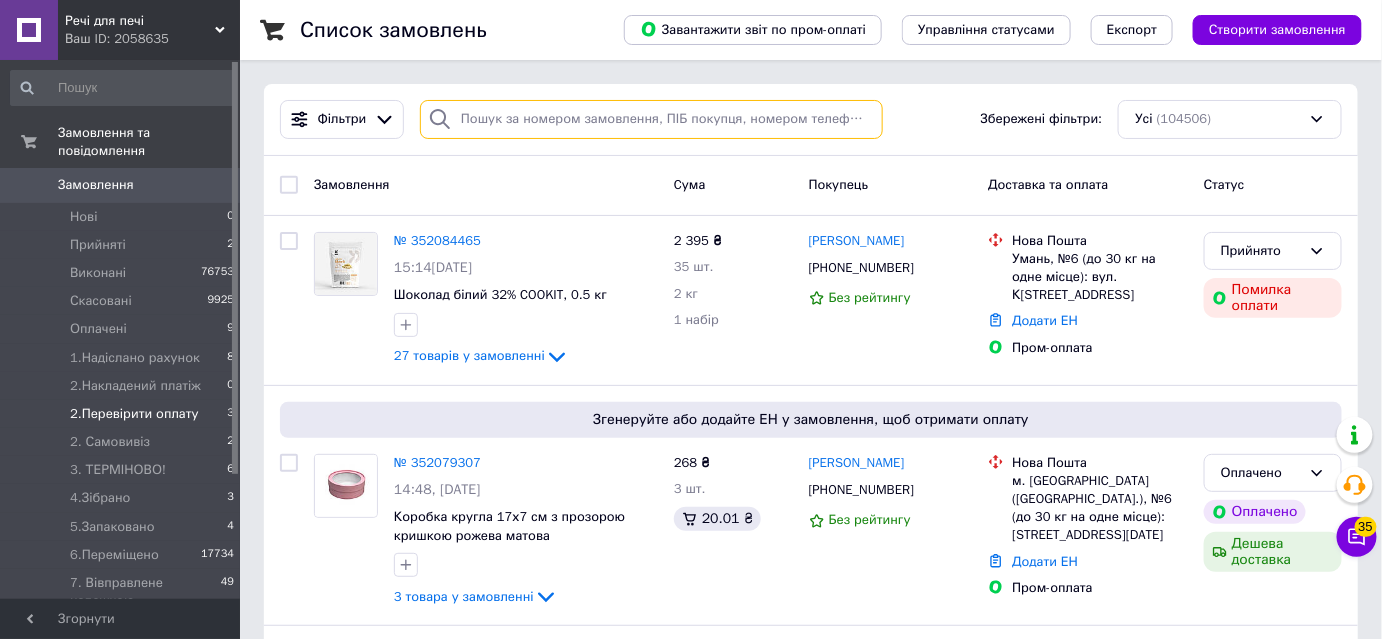 click at bounding box center (651, 119) 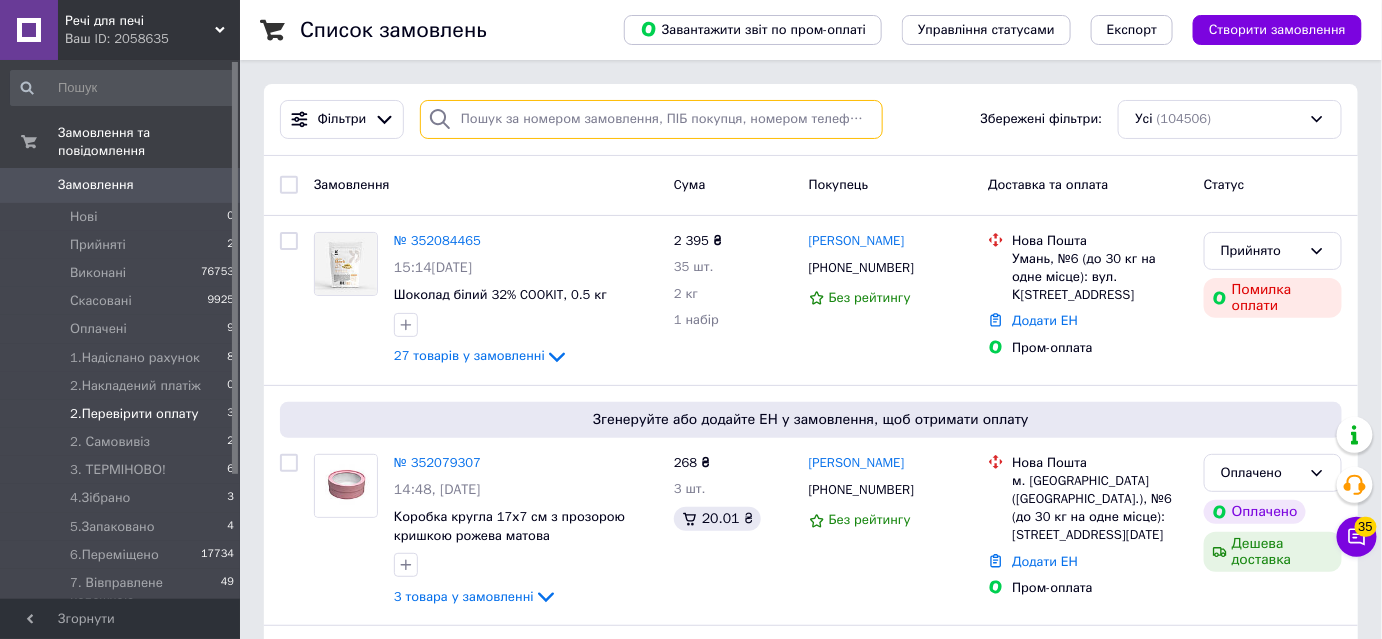 paste on "[PHONE_NUMBER]" 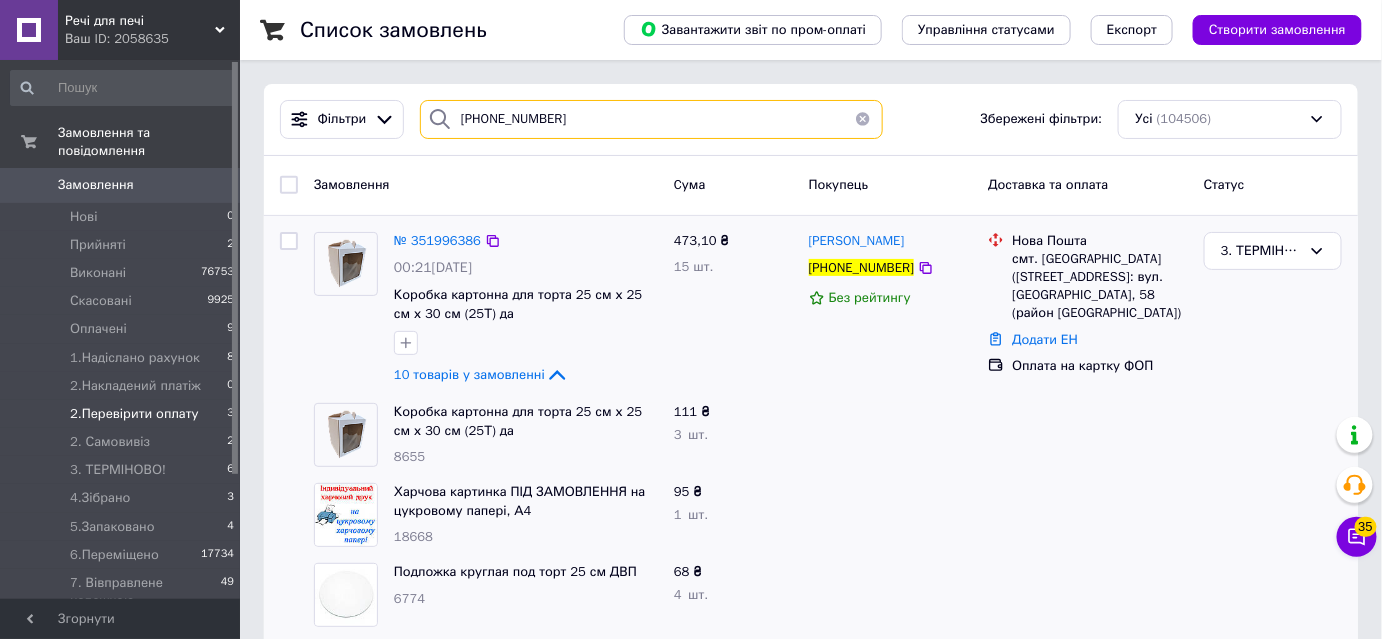type on "[PHONE_NUMBER]" 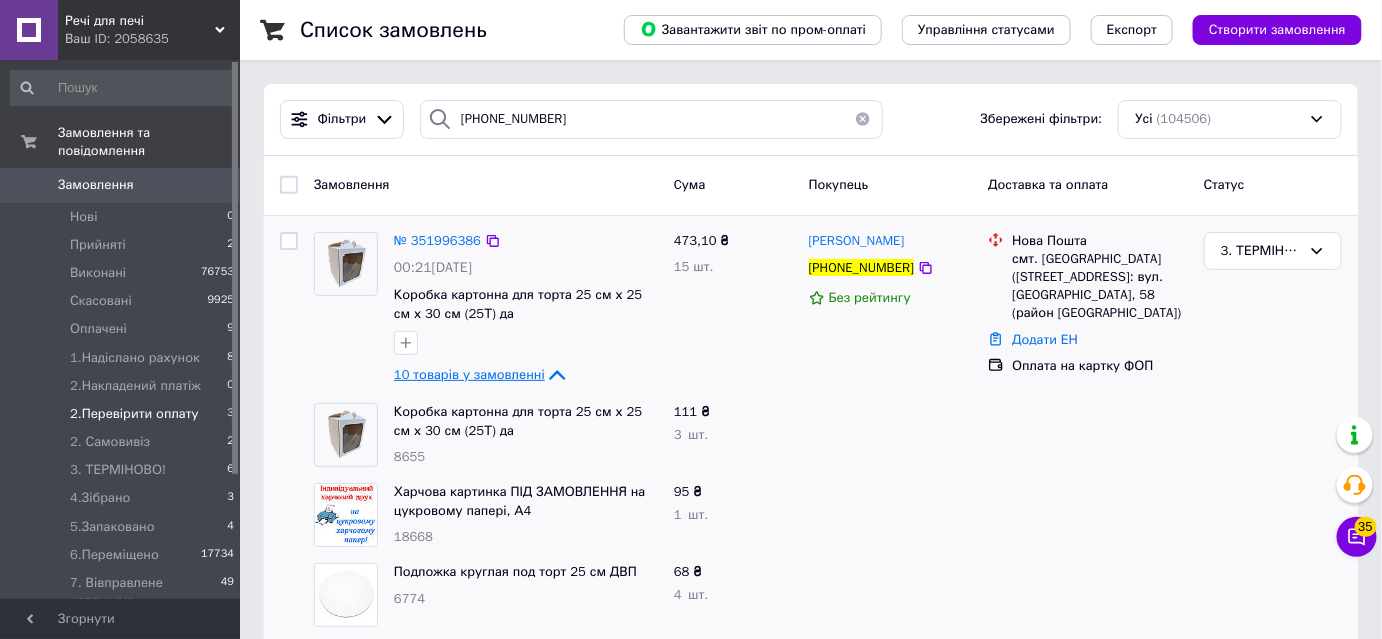 click on "10 товарів у замовленні" at bounding box center [469, 374] 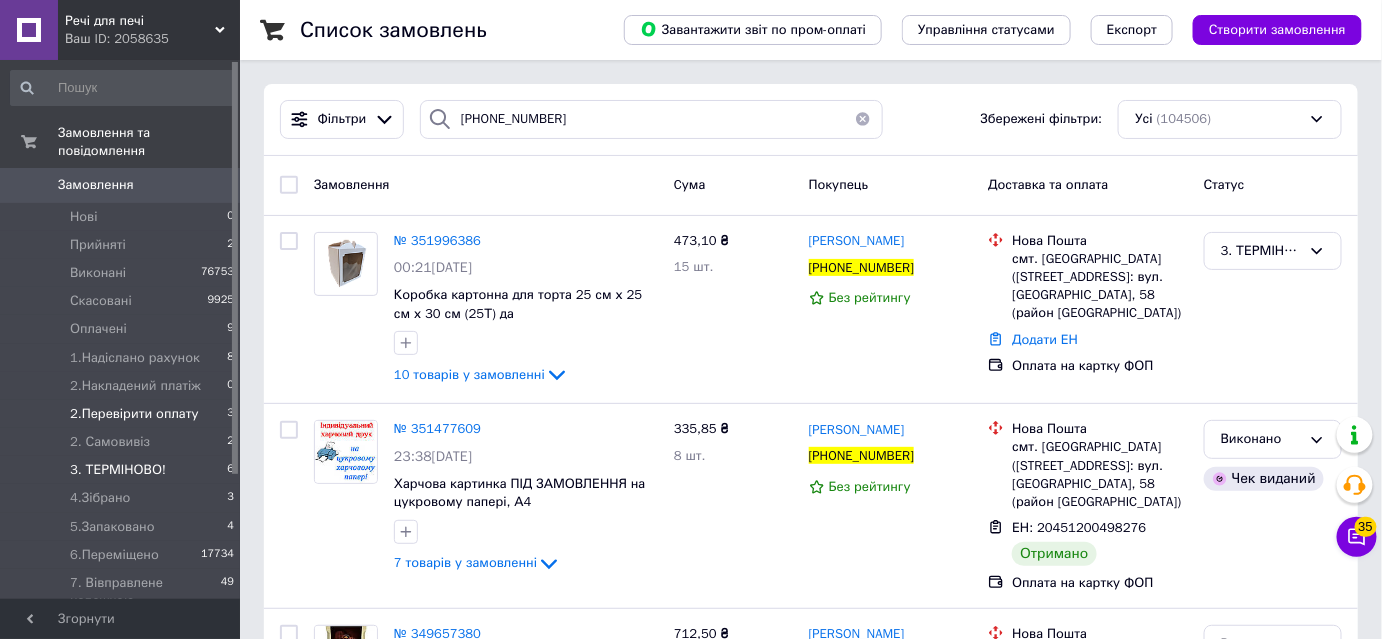 click on "3. ТЕРМІНОВО!" at bounding box center [118, 470] 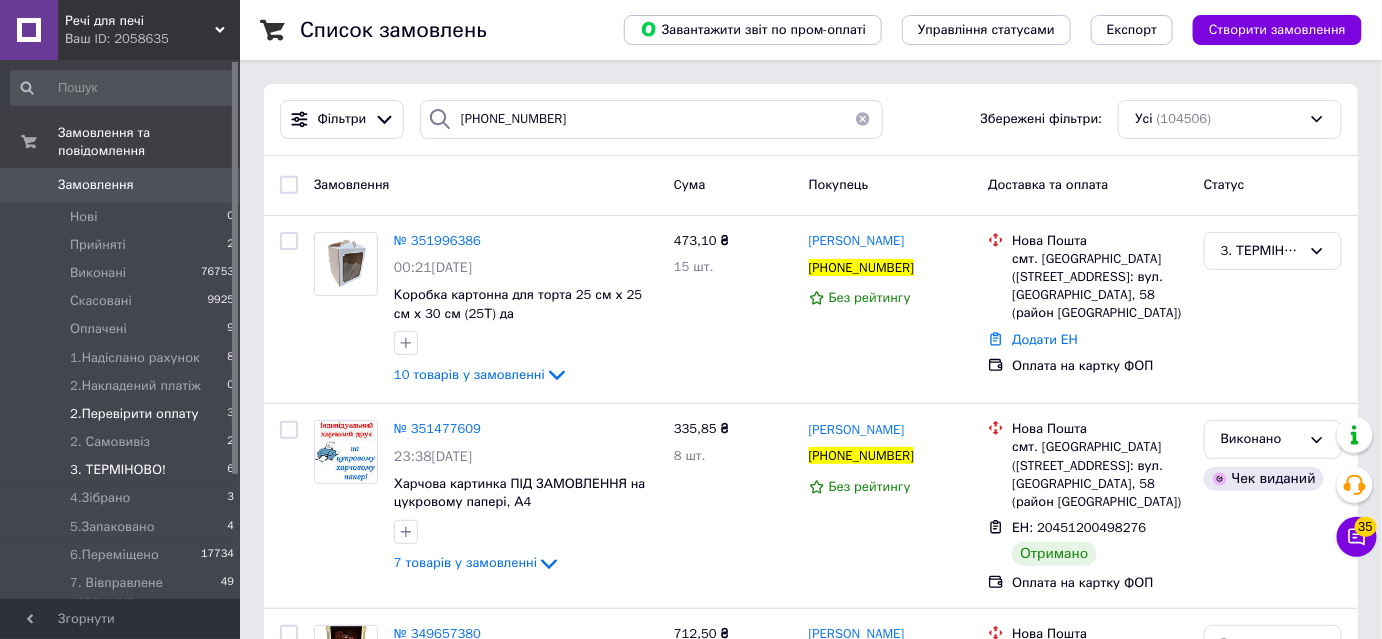 type 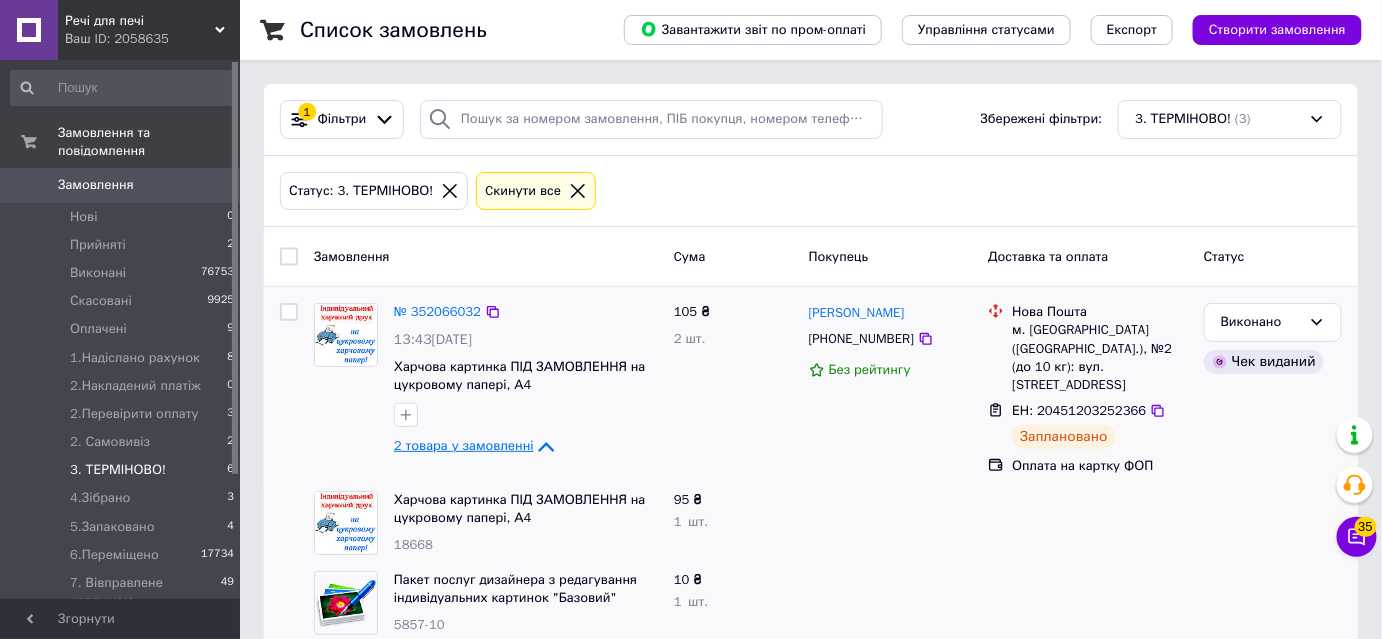 click on "2 товара у замовленні" at bounding box center [464, 446] 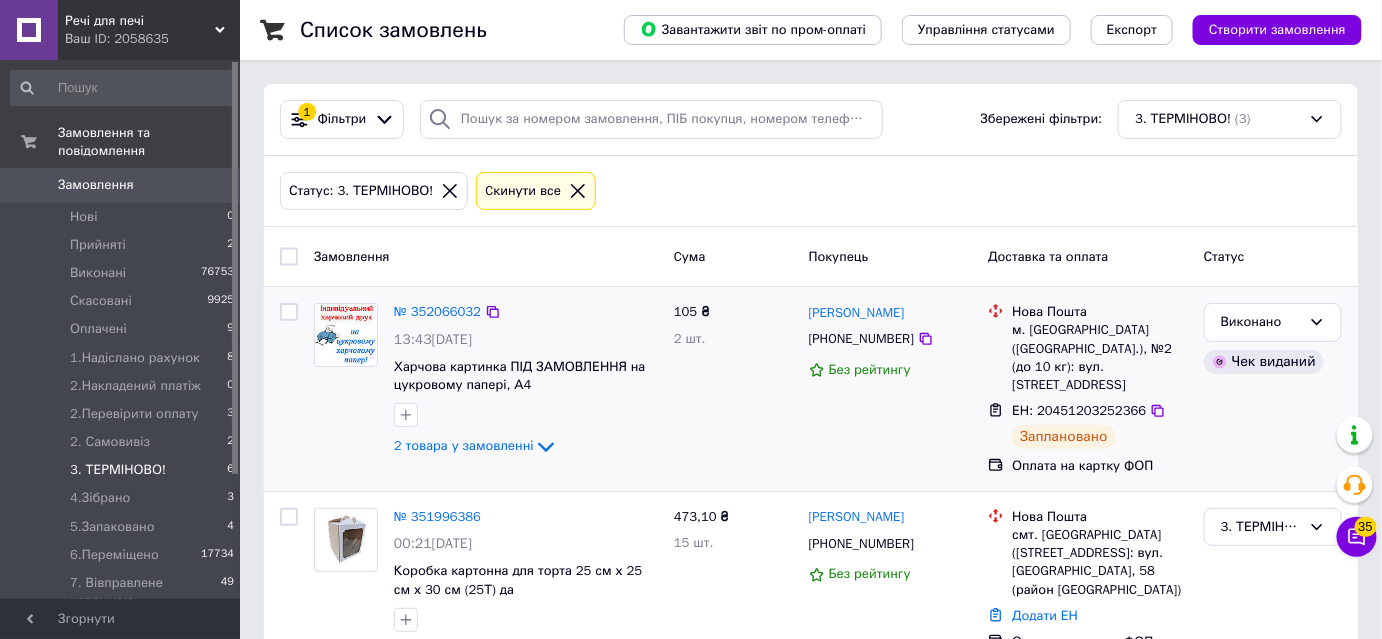 scroll, scrollTop: 90, scrollLeft: 0, axis: vertical 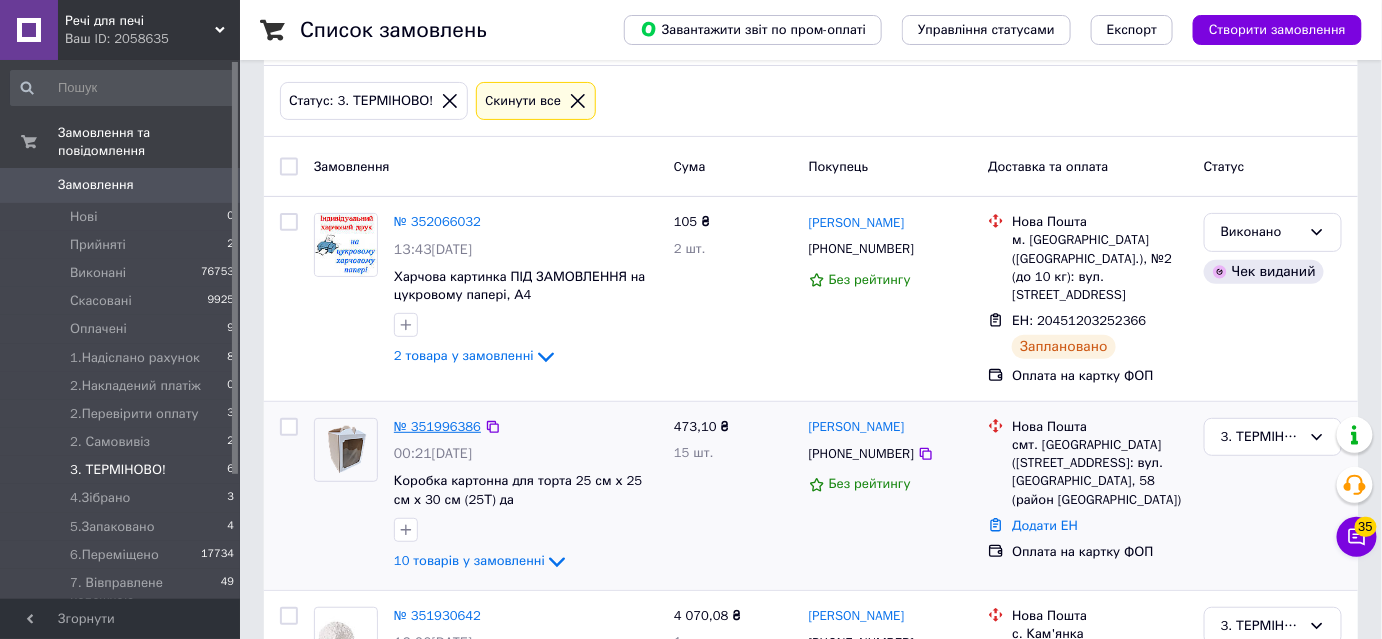 click on "№ 351996386" at bounding box center (437, 426) 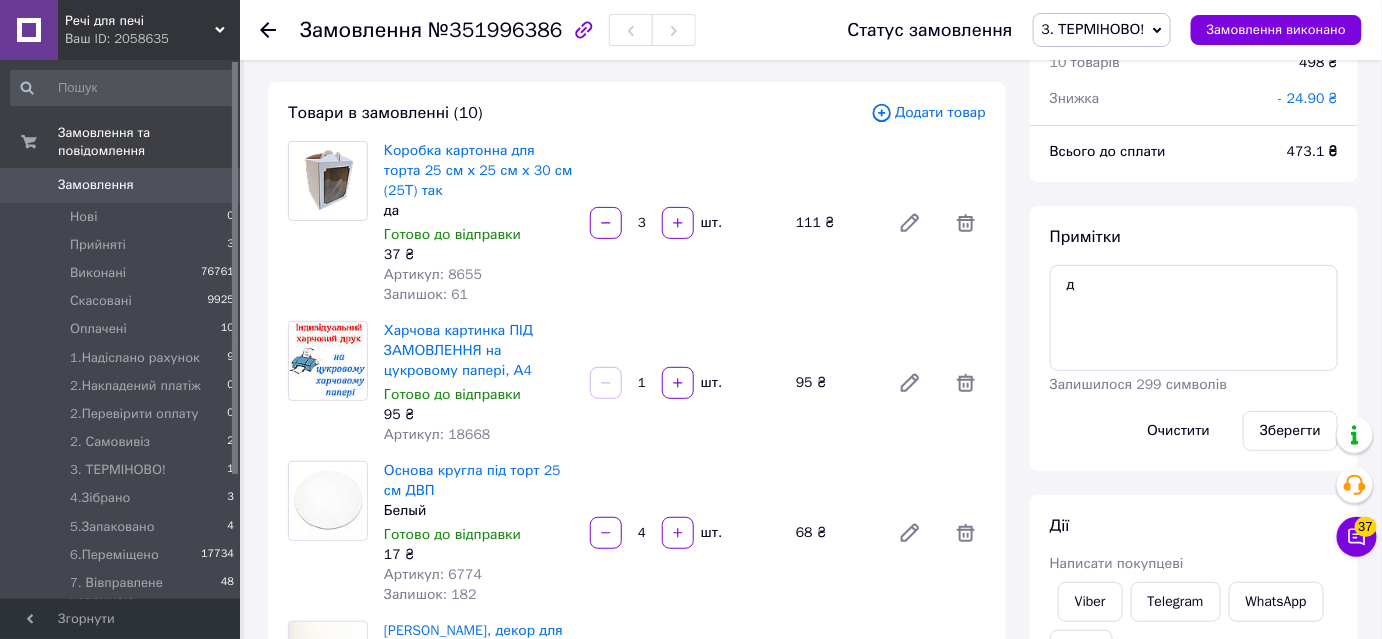 scroll, scrollTop: 272, scrollLeft: 0, axis: vertical 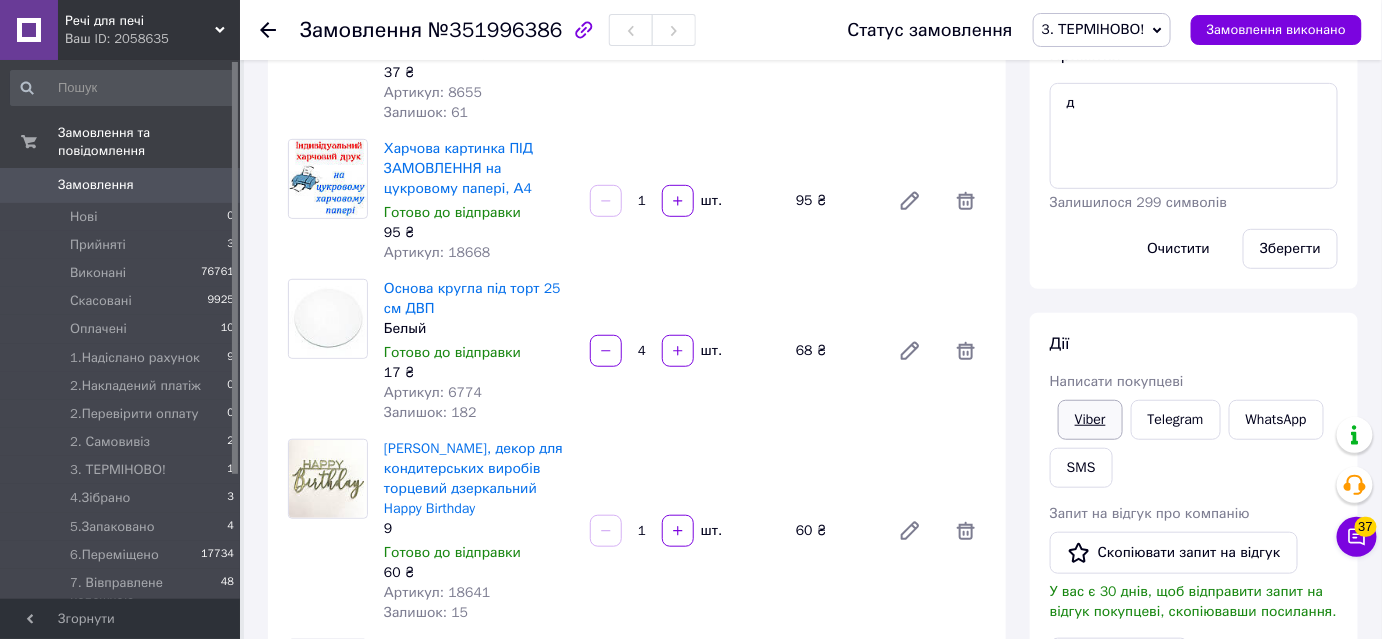 click on "Viber" at bounding box center [1090, 420] 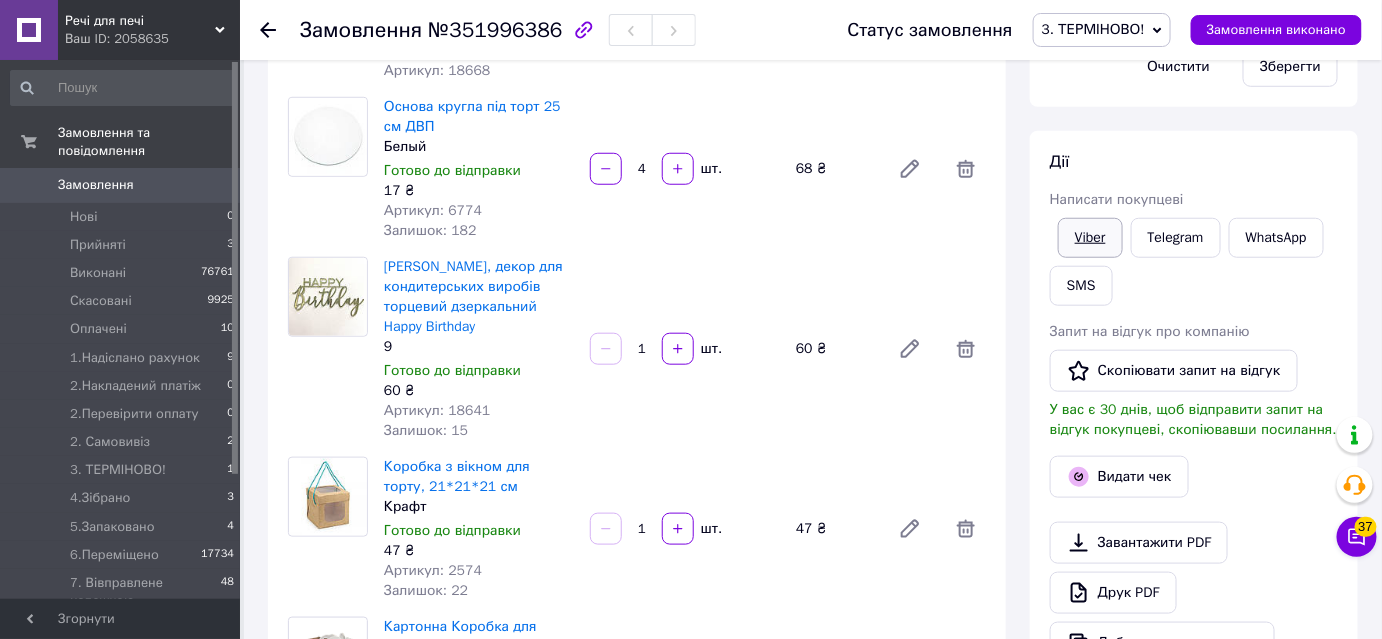 scroll, scrollTop: 545, scrollLeft: 0, axis: vertical 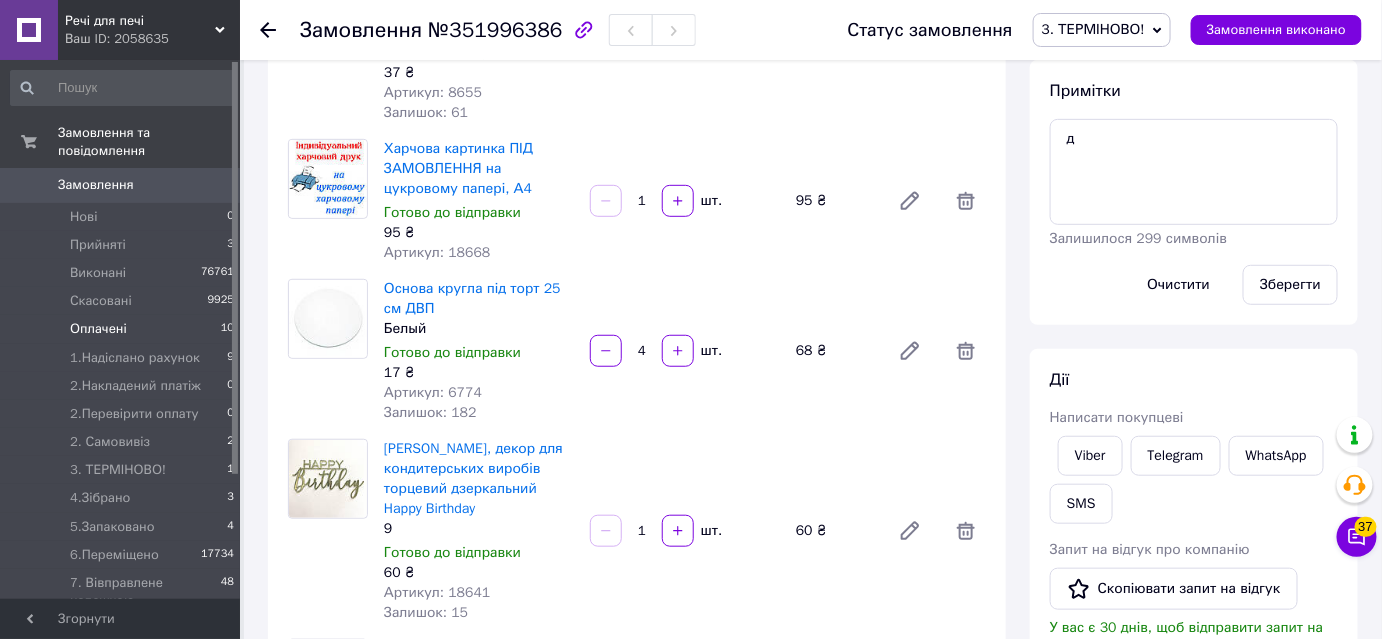 click on "Оплачені" at bounding box center [98, 329] 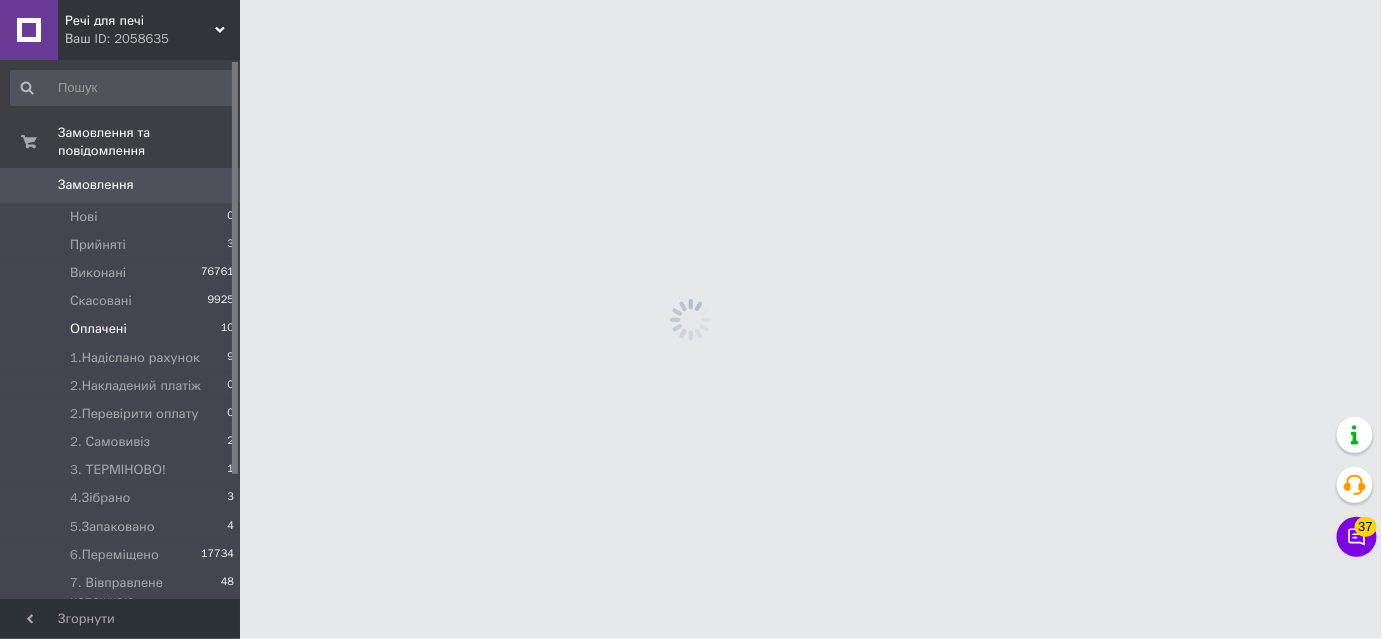 scroll, scrollTop: 0, scrollLeft: 0, axis: both 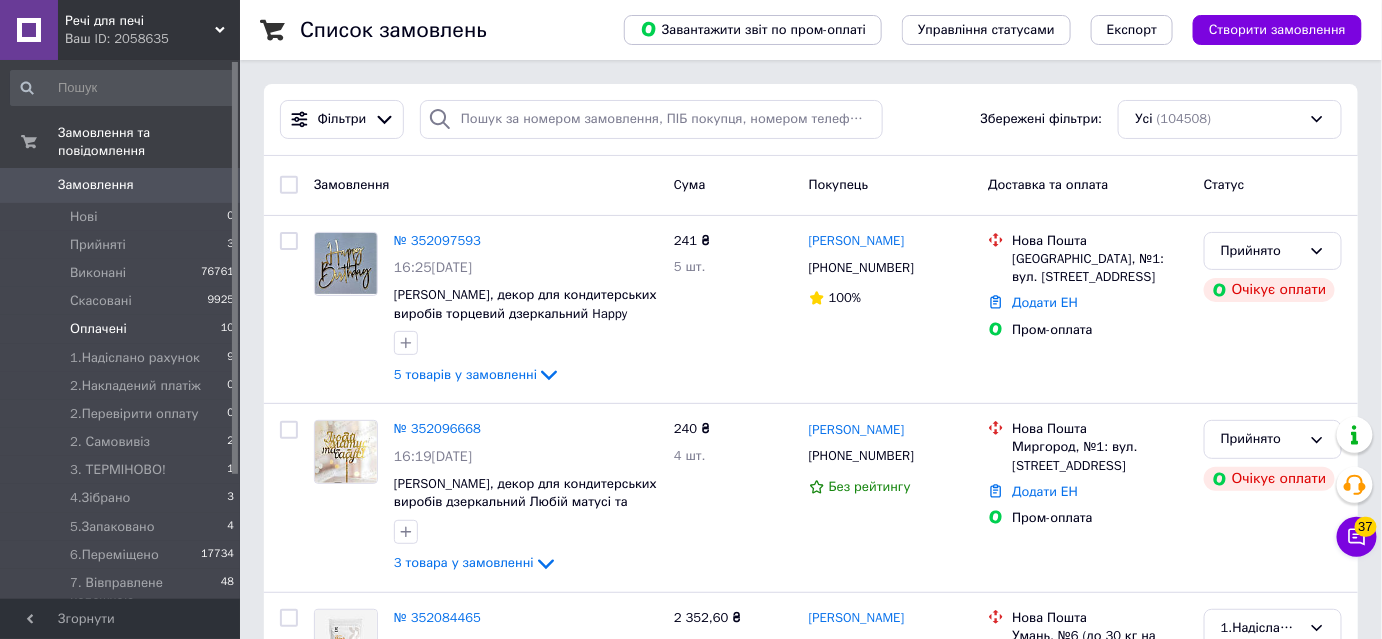 click on "Оплачені" at bounding box center (98, 329) 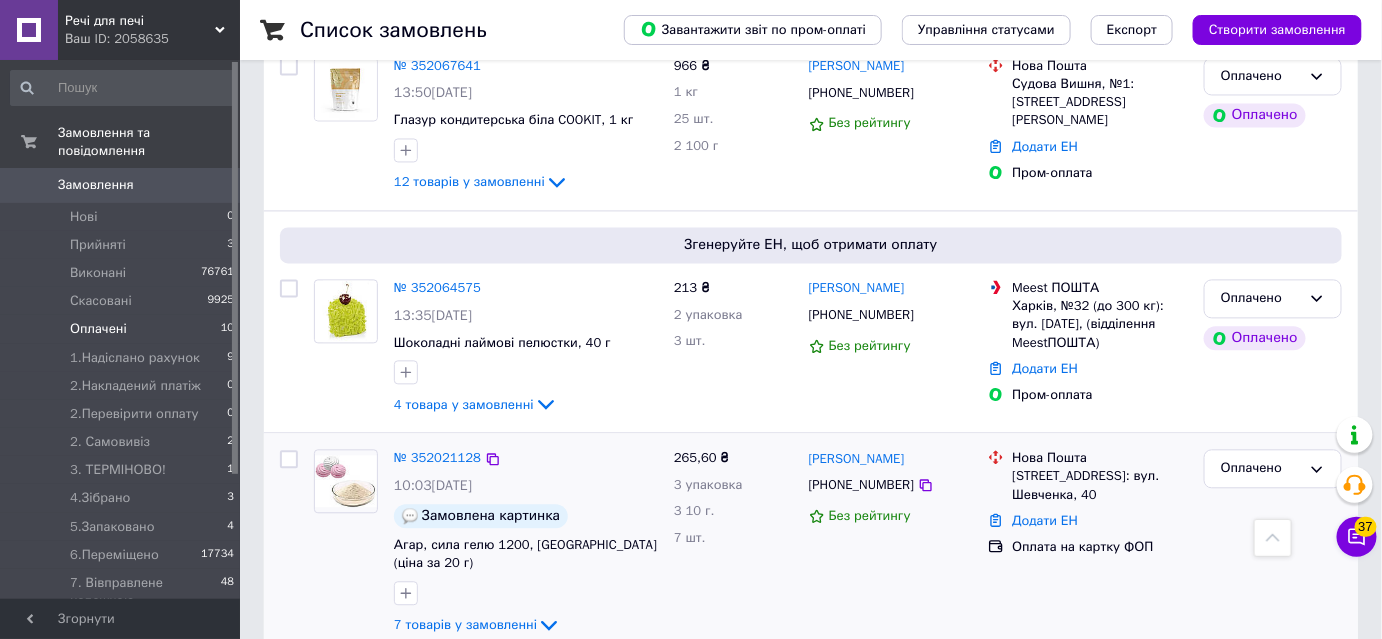 scroll, scrollTop: 1454, scrollLeft: 0, axis: vertical 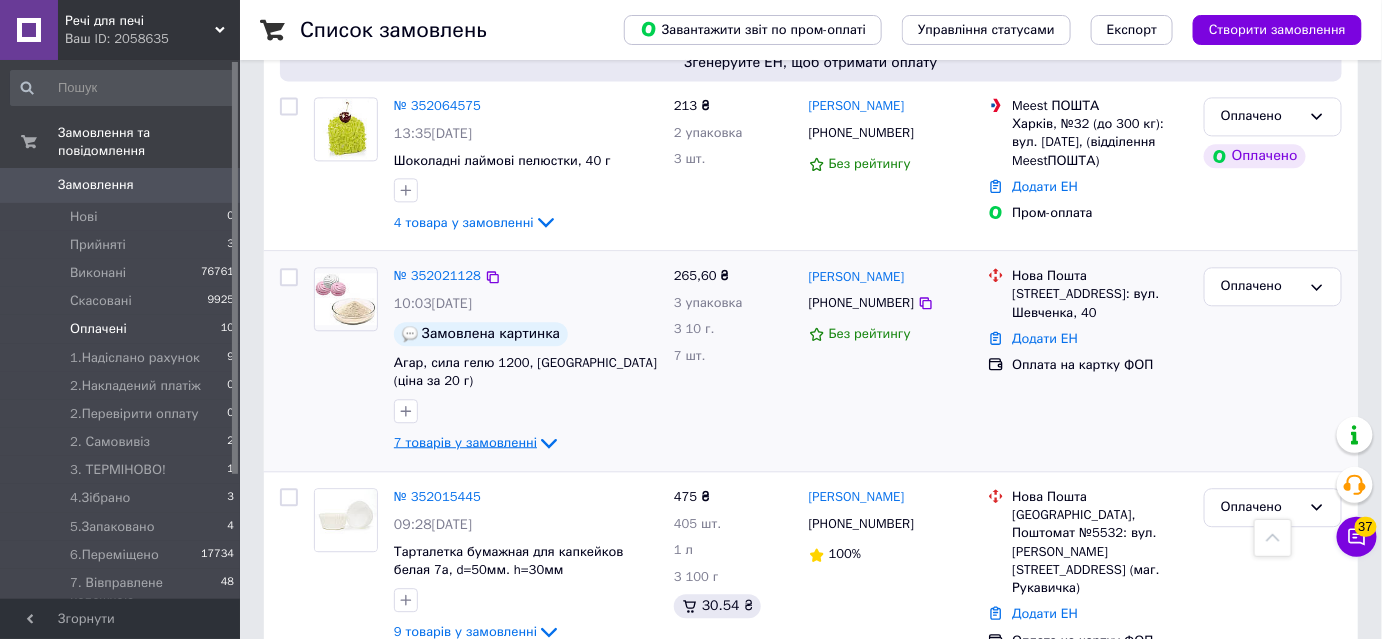 click on "7 товарів у замовленні" at bounding box center [465, 442] 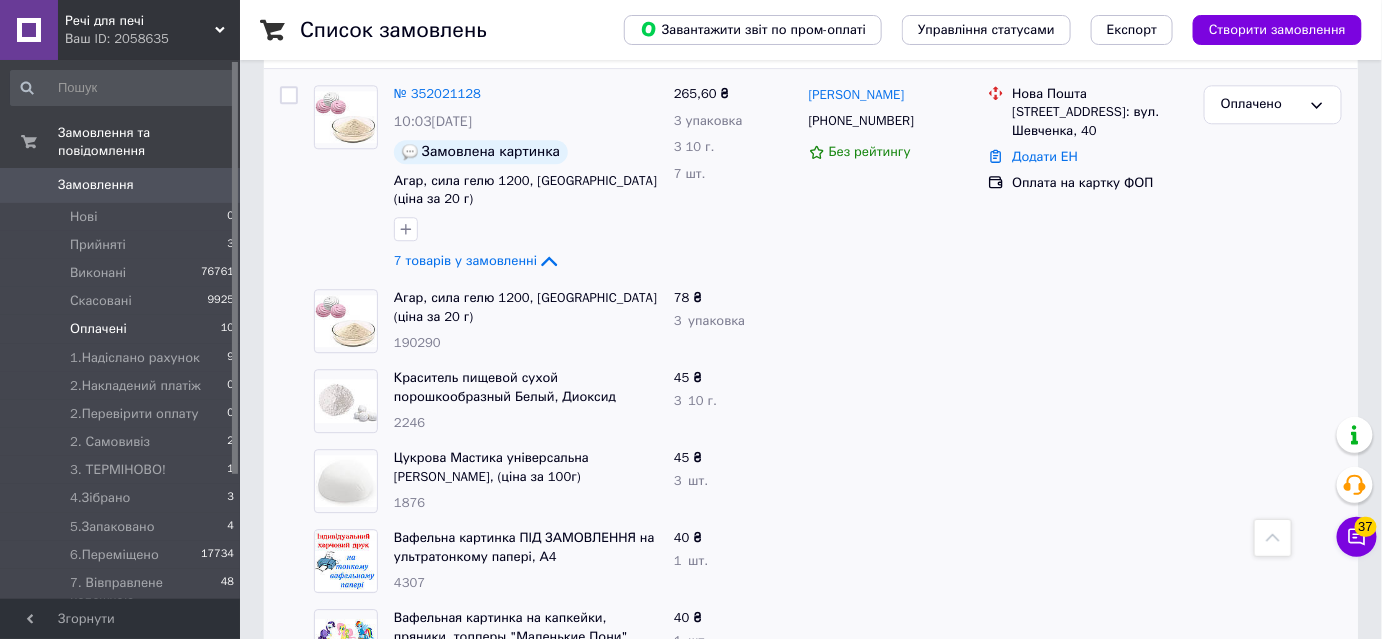 scroll, scrollTop: 1727, scrollLeft: 0, axis: vertical 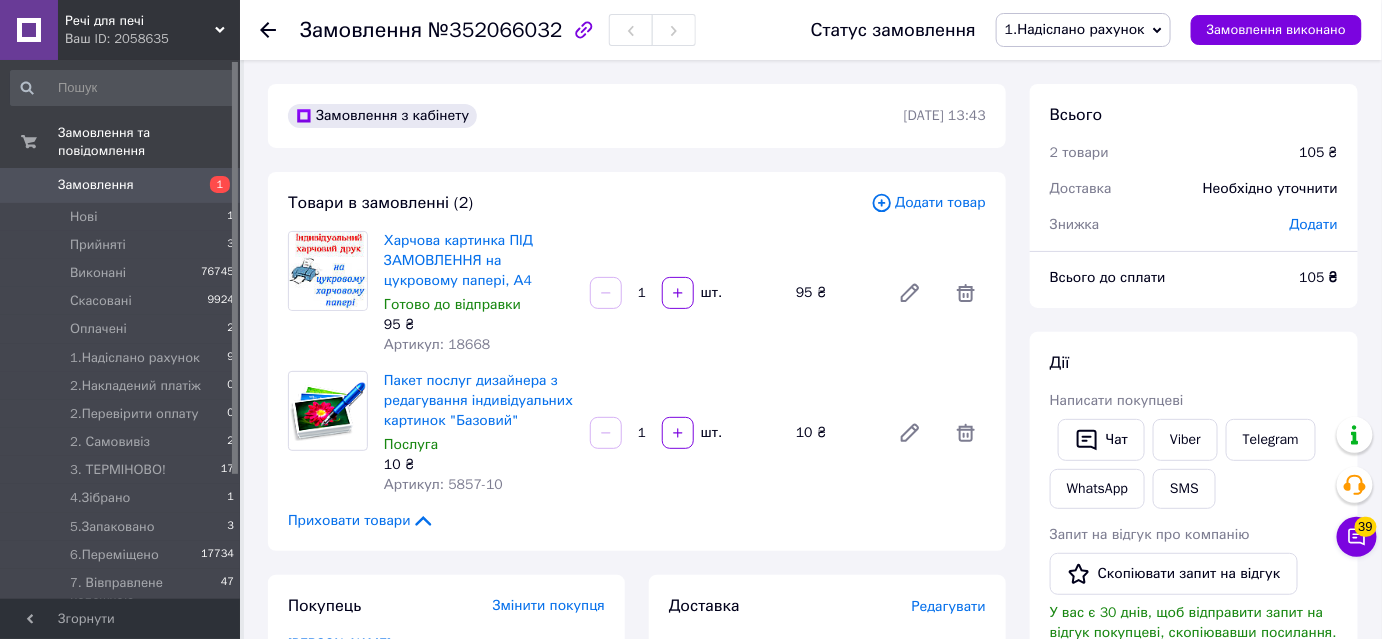 click on "Товари в замовленні (2) Додати товар Харчова картинка ПІД ЗАМОВЛЕННЯ на цукровому папері, А4 Готово до відправки 95 ₴ Артикул: 18668 1   шт. 95 ₴ Пакет послуг дизайнера з редагування індивідуальних картинок "Базовий" Послуга 10 ₴ Артикул: 5857-10 1   шт. 10 ₴ Приховати товари" at bounding box center (637, 361) 